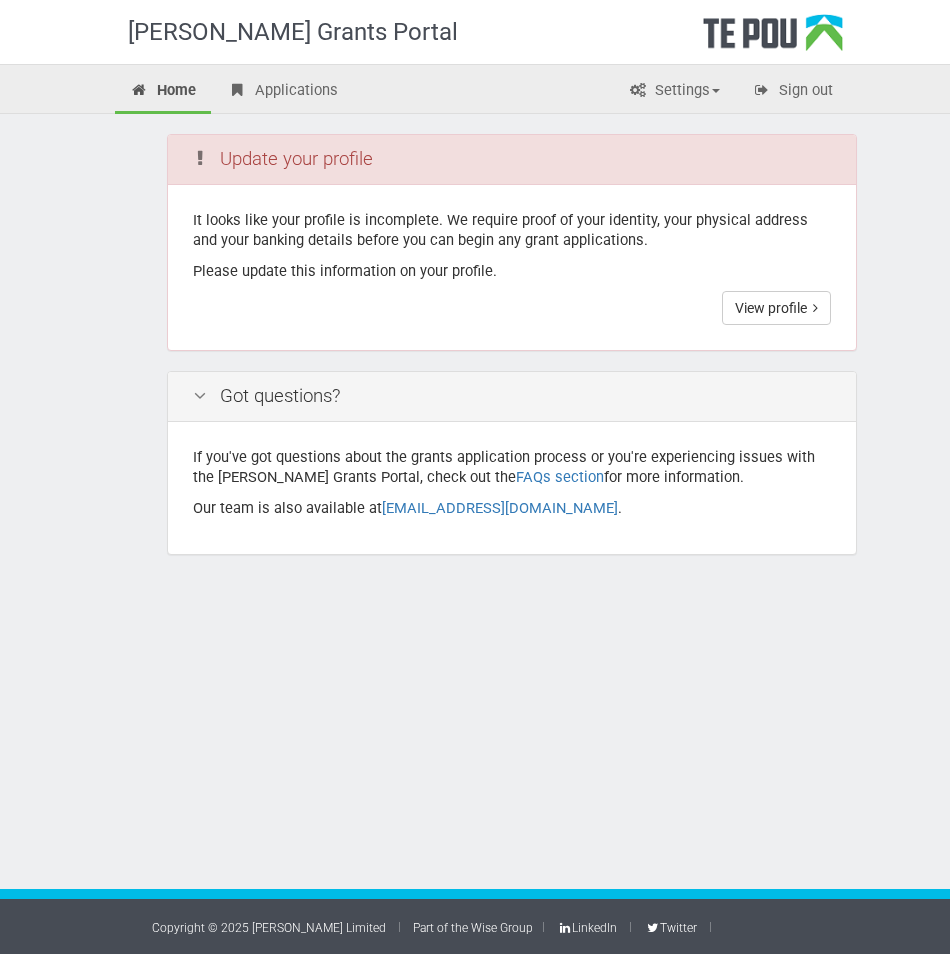 scroll, scrollTop: 0, scrollLeft: 0, axis: both 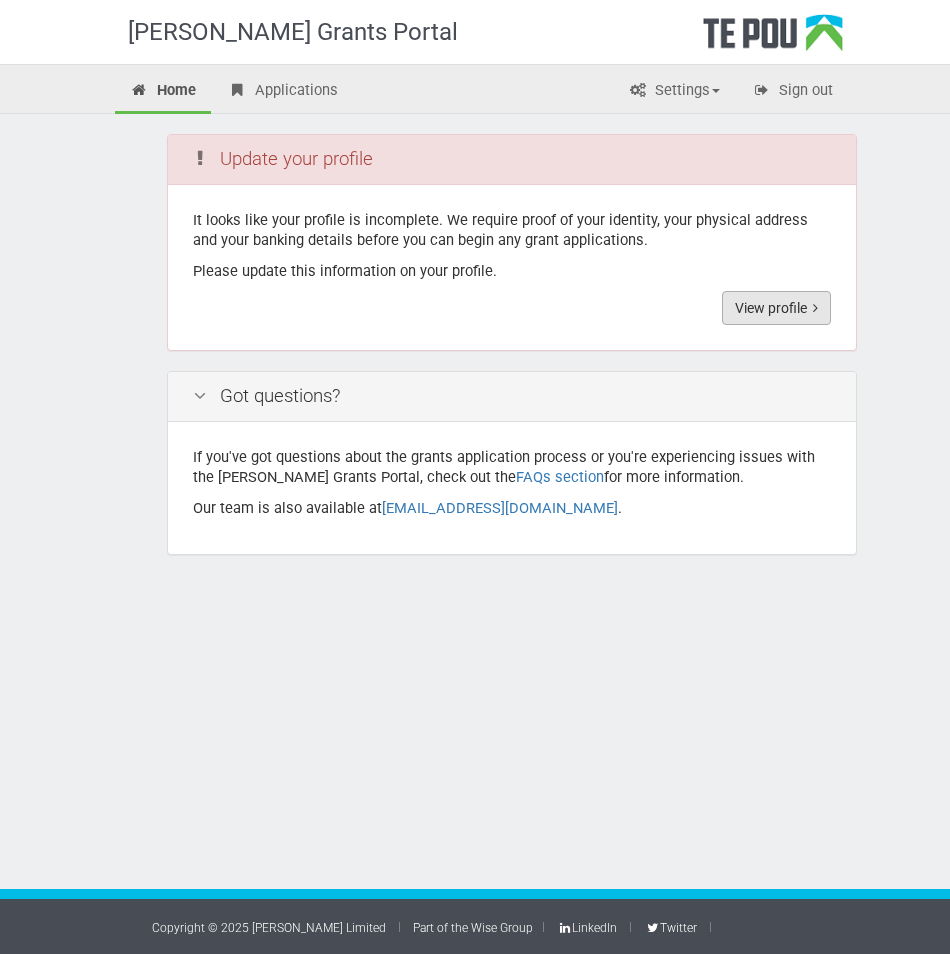 click on "View profile" at bounding box center [776, 308] 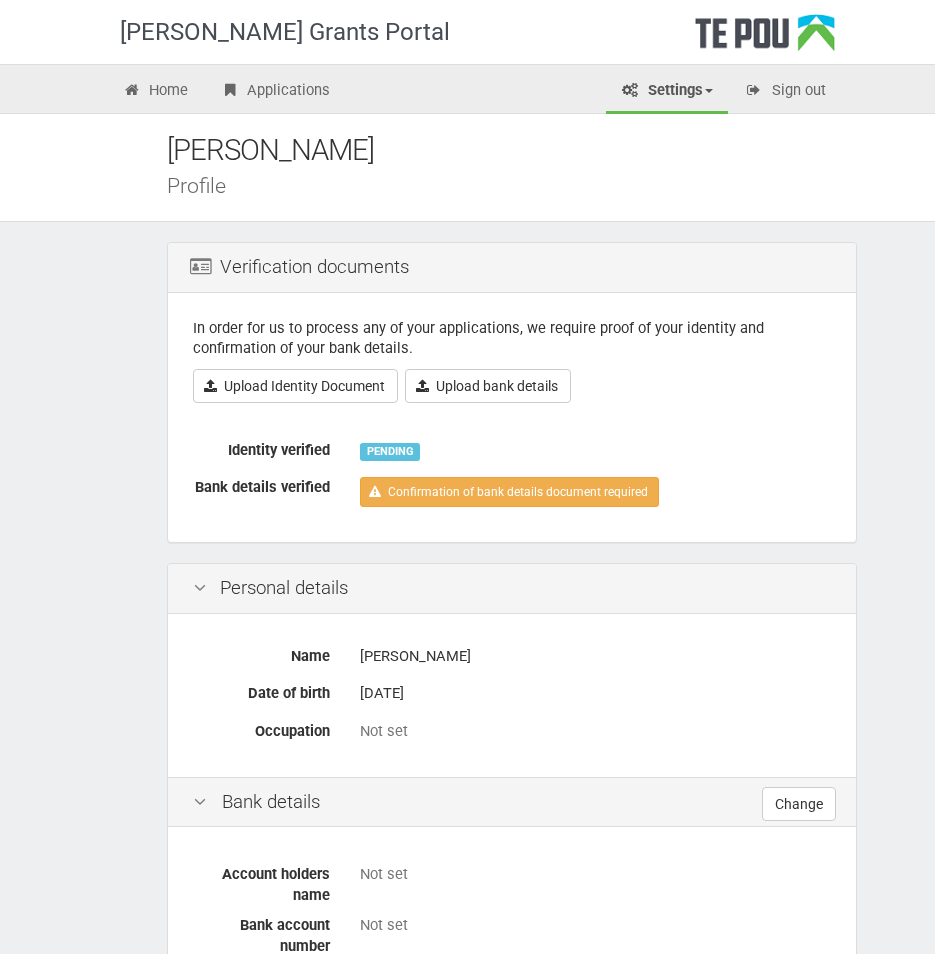 scroll, scrollTop: 0, scrollLeft: 0, axis: both 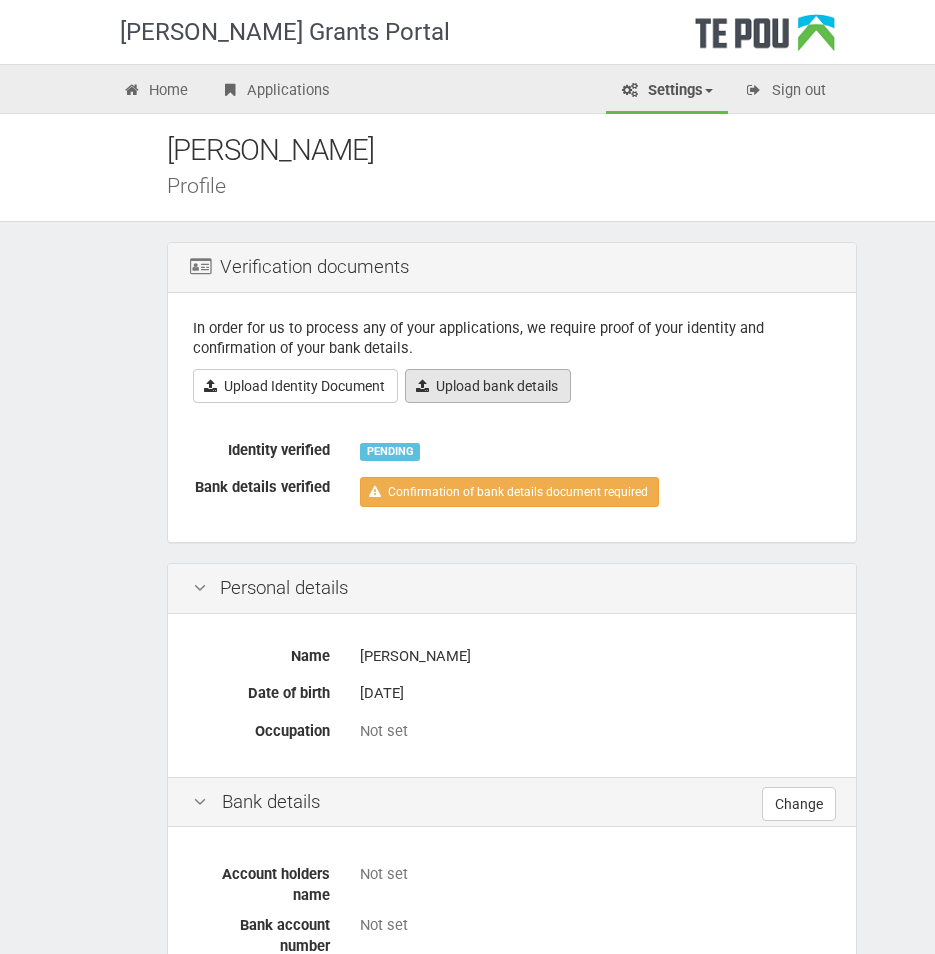 click on "Upload bank details" at bounding box center [488, 386] 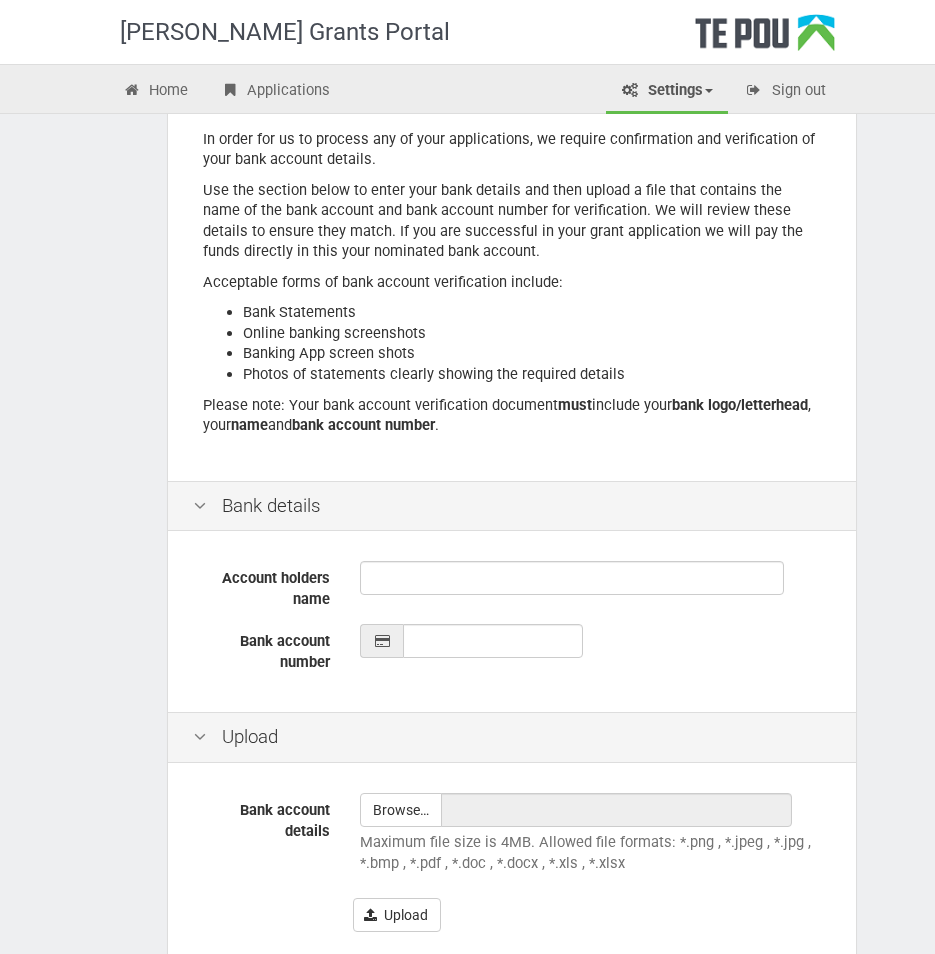scroll, scrollTop: 200, scrollLeft: 0, axis: vertical 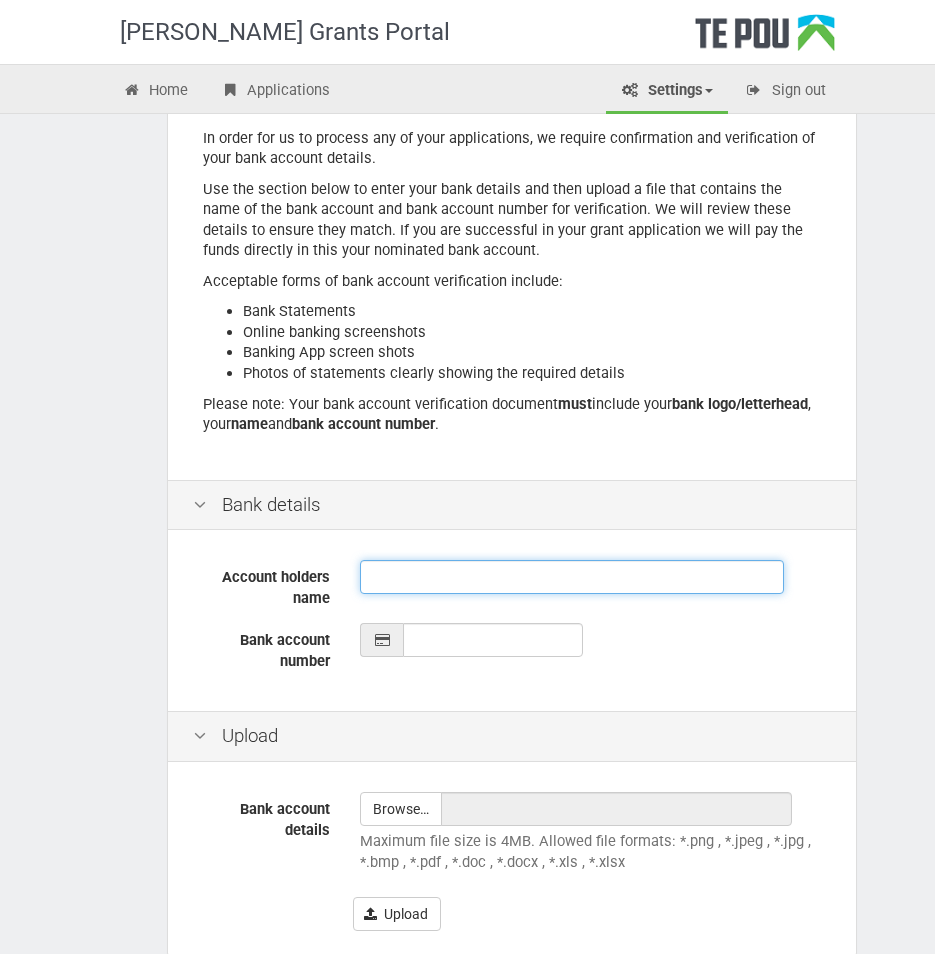 click on "Account holders name" at bounding box center [572, 577] 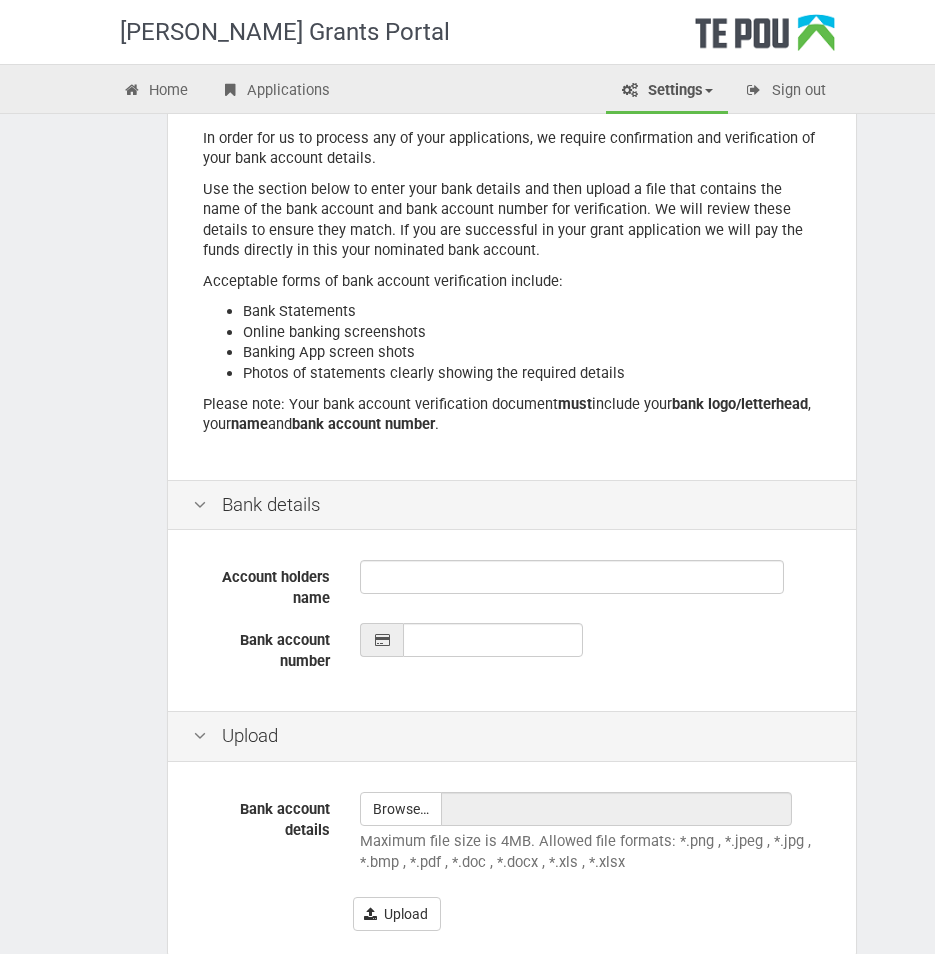 click on "Account holders name
Bank account number" at bounding box center [512, 623] 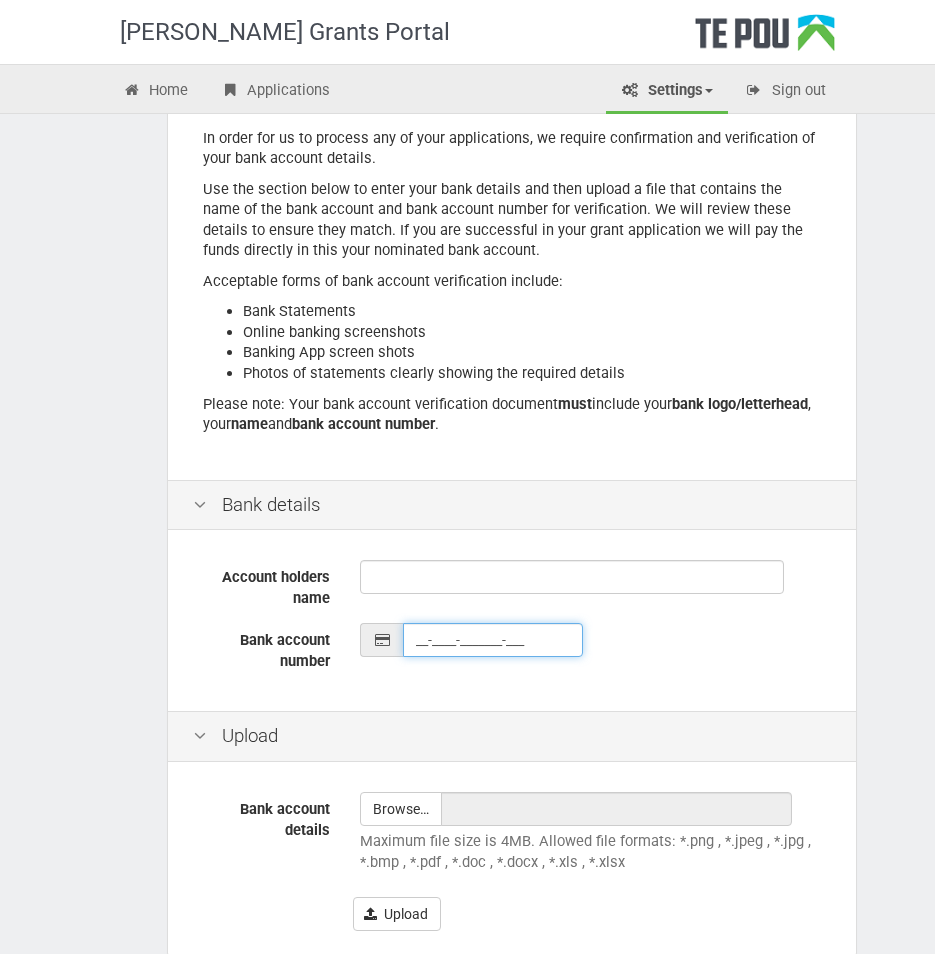 click on "__-____-_______-___" at bounding box center [493, 640] 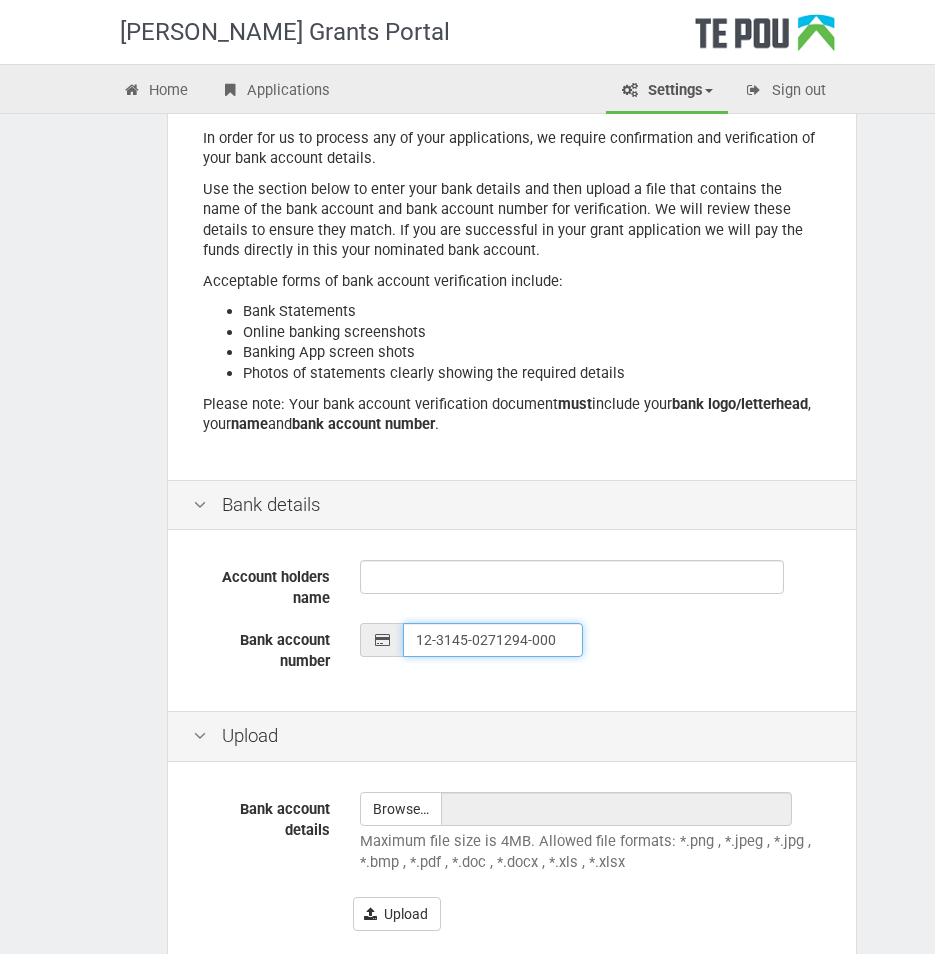type on "12-3145-0271294-000" 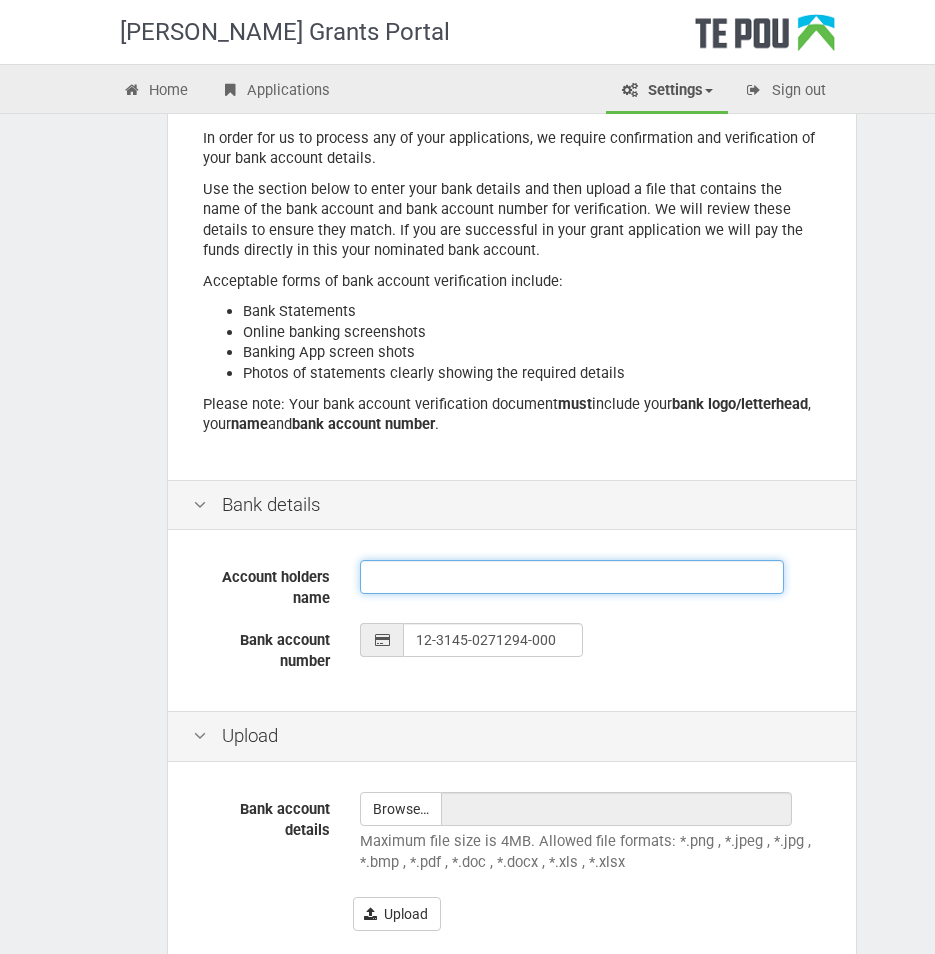click on "Account holders name" at bounding box center [572, 577] 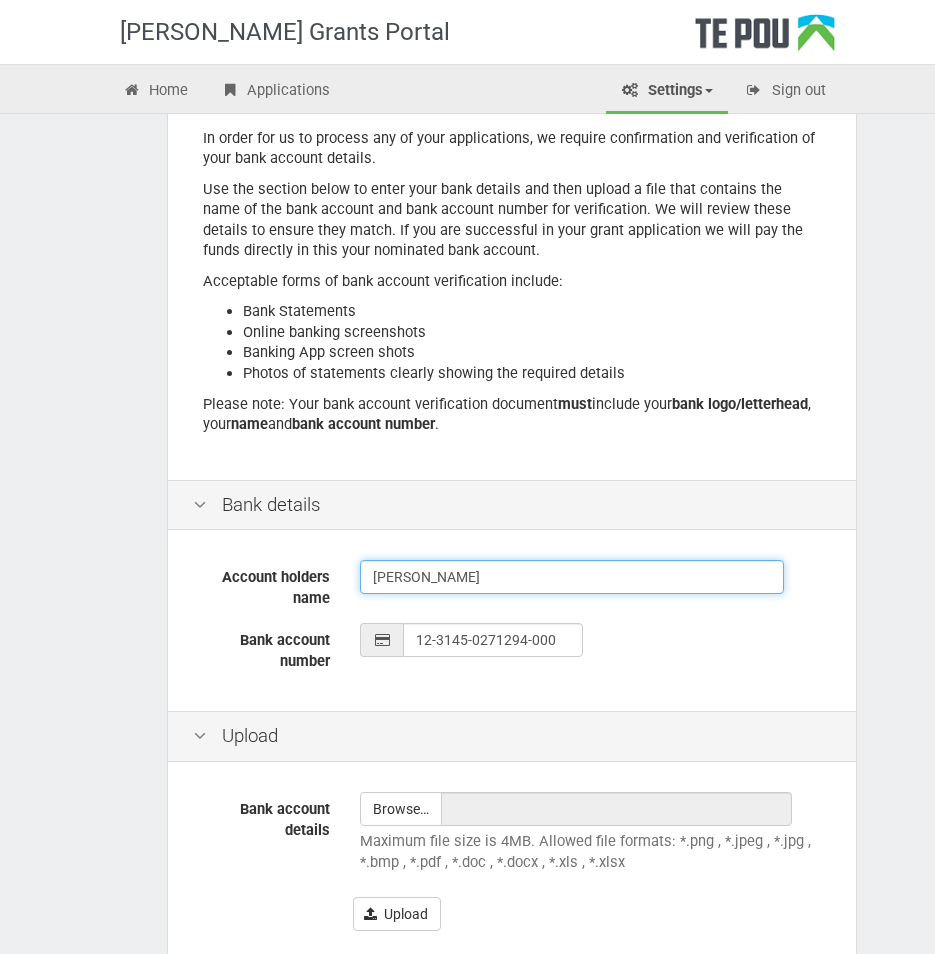 scroll, scrollTop: 300, scrollLeft: 0, axis: vertical 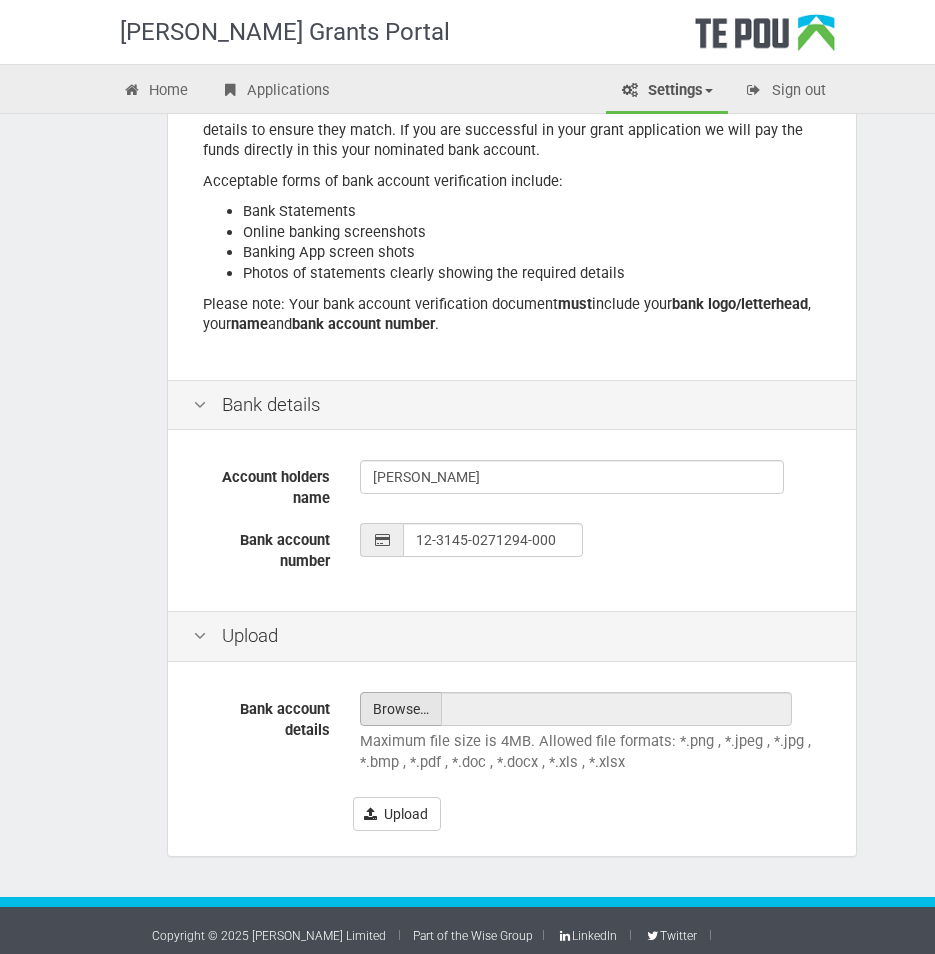 click at bounding box center [401, 709] 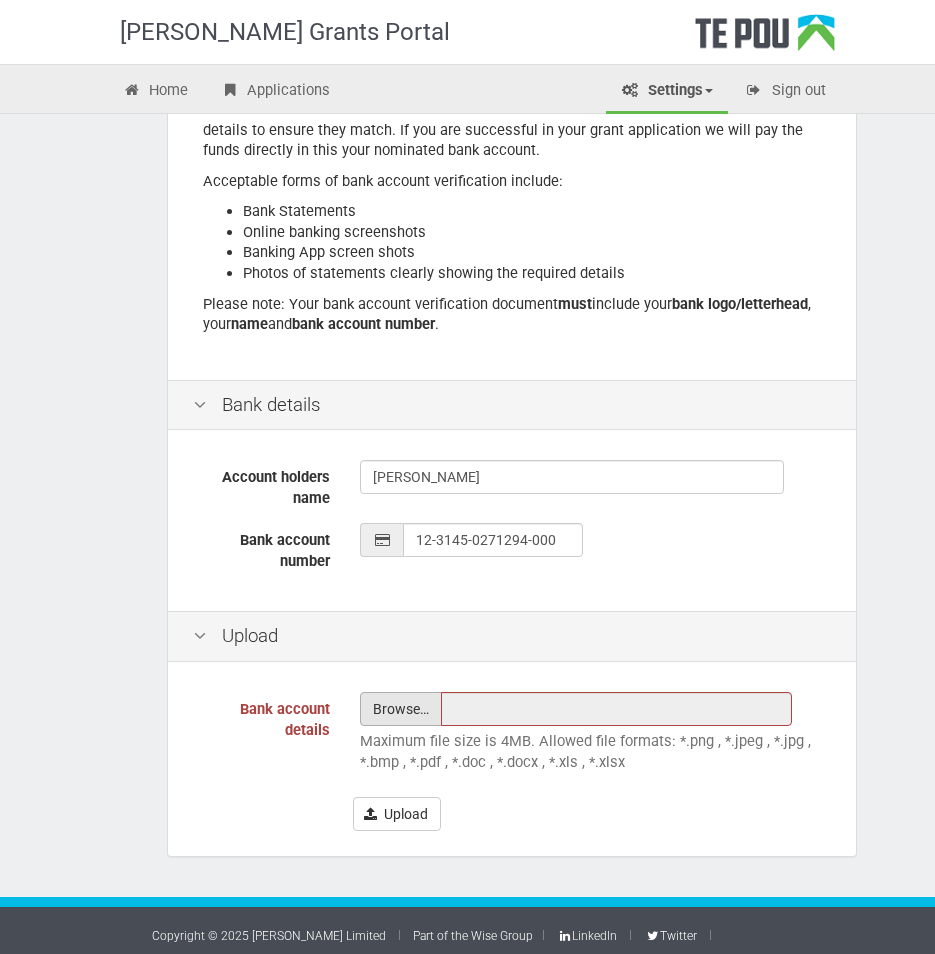 type on "C:\fakepath\E Hutchinson Bank Acc 17.7.25.png" 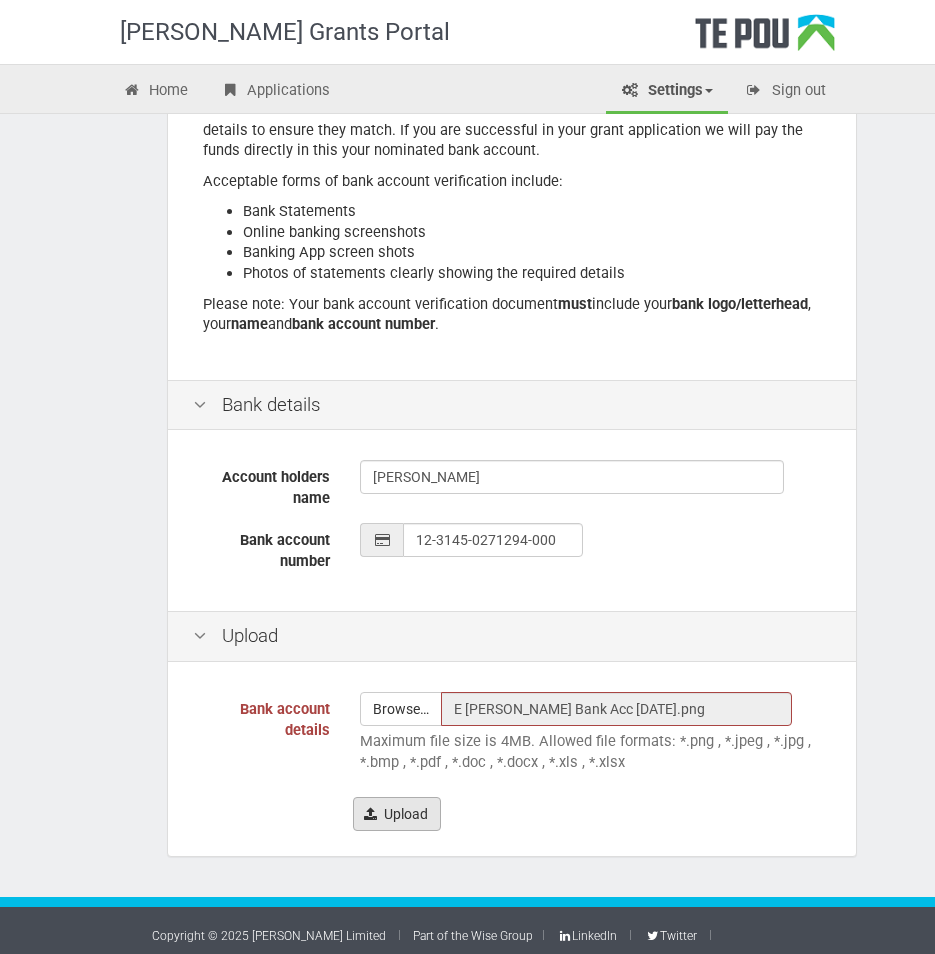 click on "Upload" at bounding box center (397, 814) 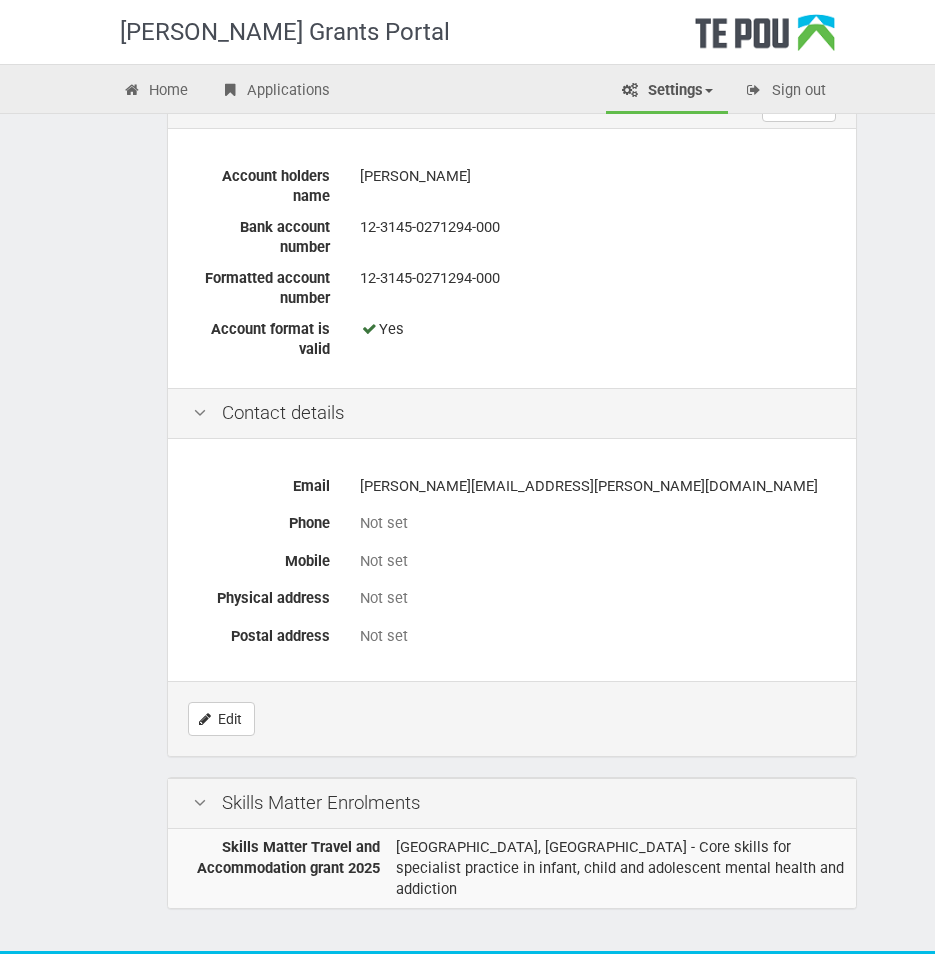 scroll, scrollTop: 789, scrollLeft: 0, axis: vertical 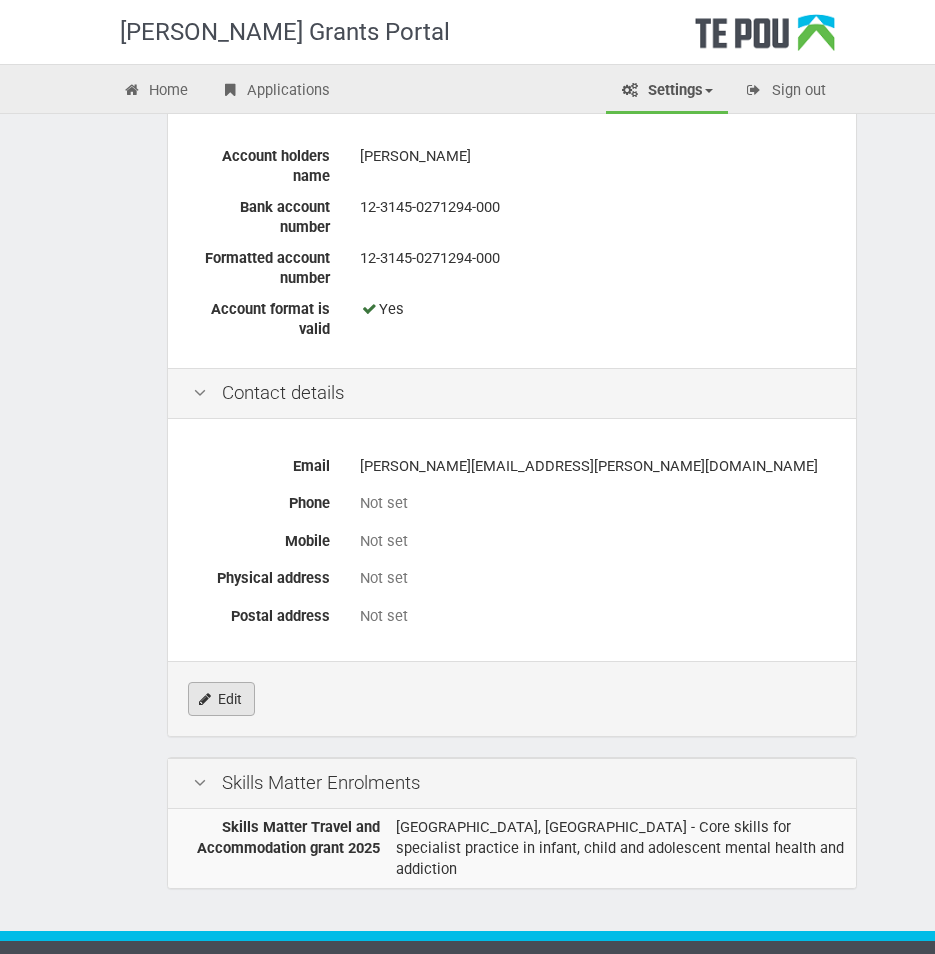 click on "Edit" at bounding box center (221, 699) 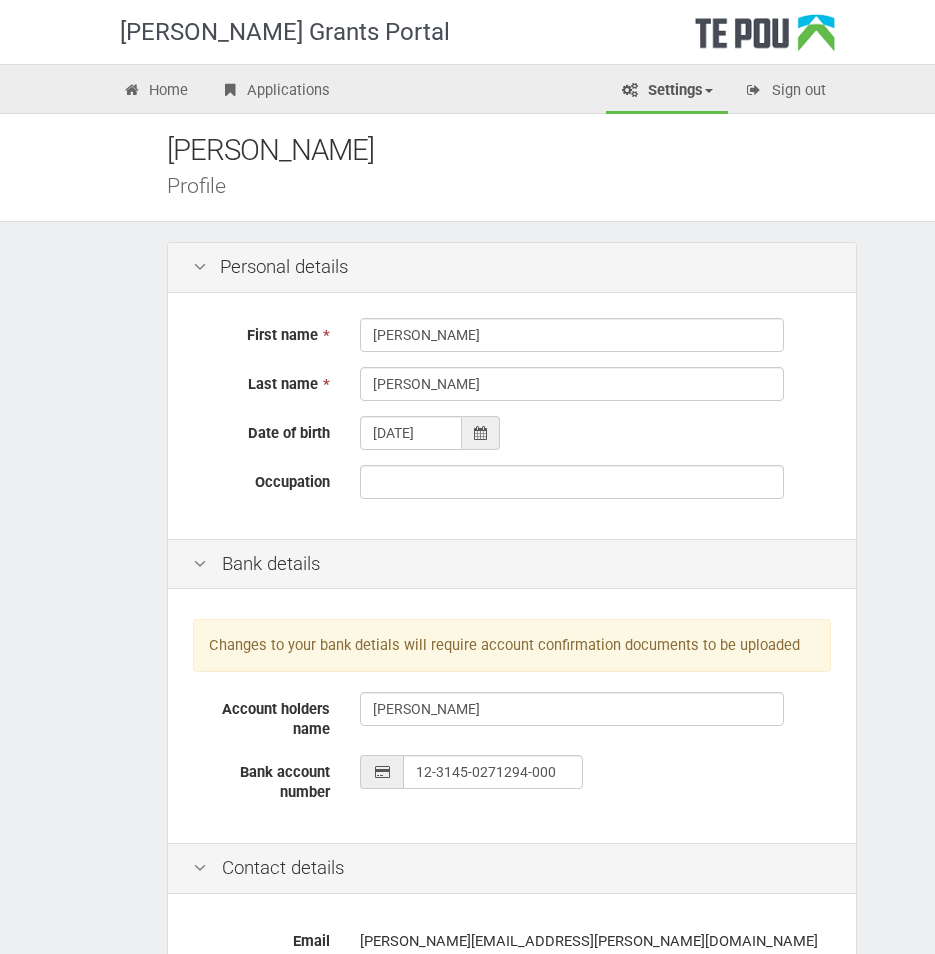 scroll, scrollTop: 0, scrollLeft: 0, axis: both 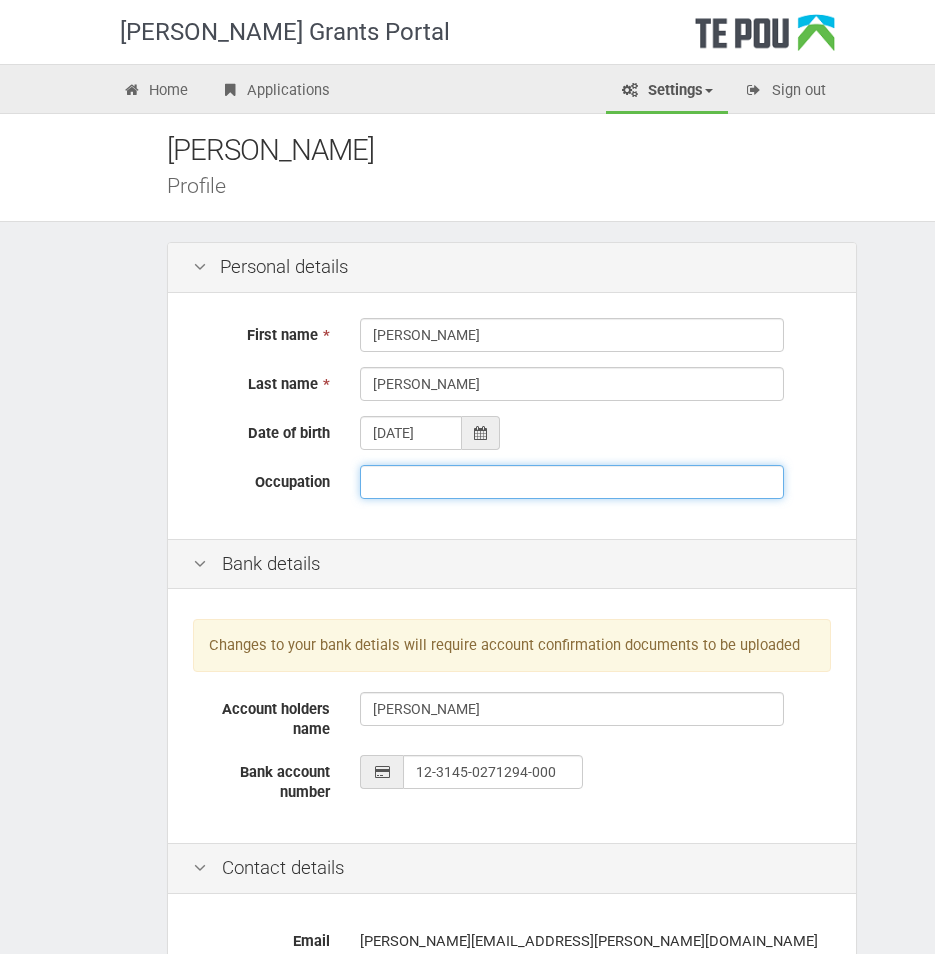 click on "Occupation" at bounding box center (572, 482) 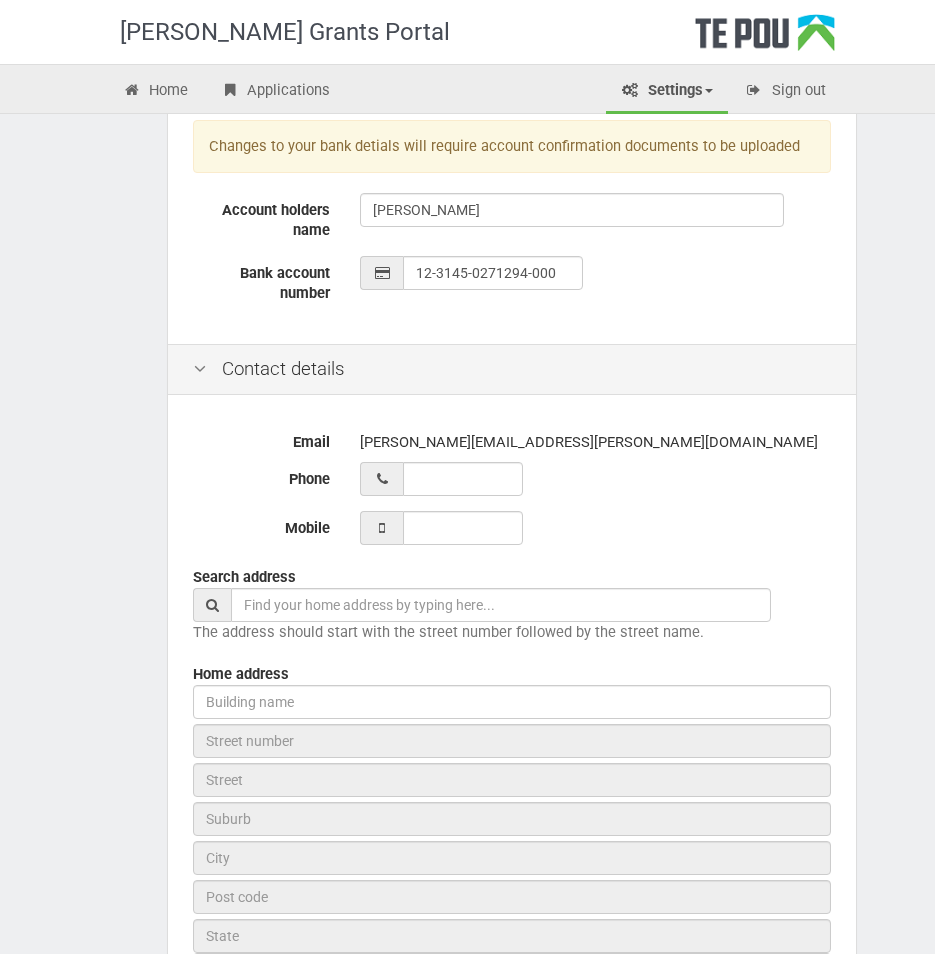scroll, scrollTop: 500, scrollLeft: 0, axis: vertical 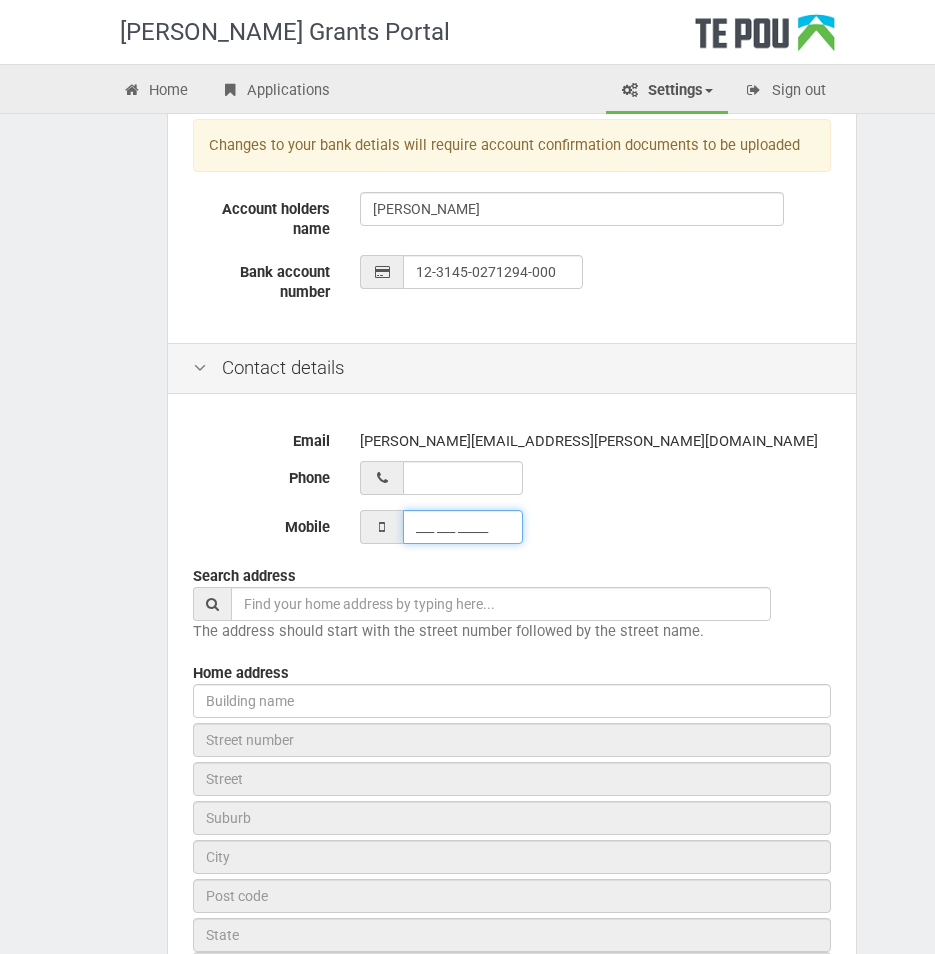 click on "___ ___ _____" at bounding box center (463, 527) 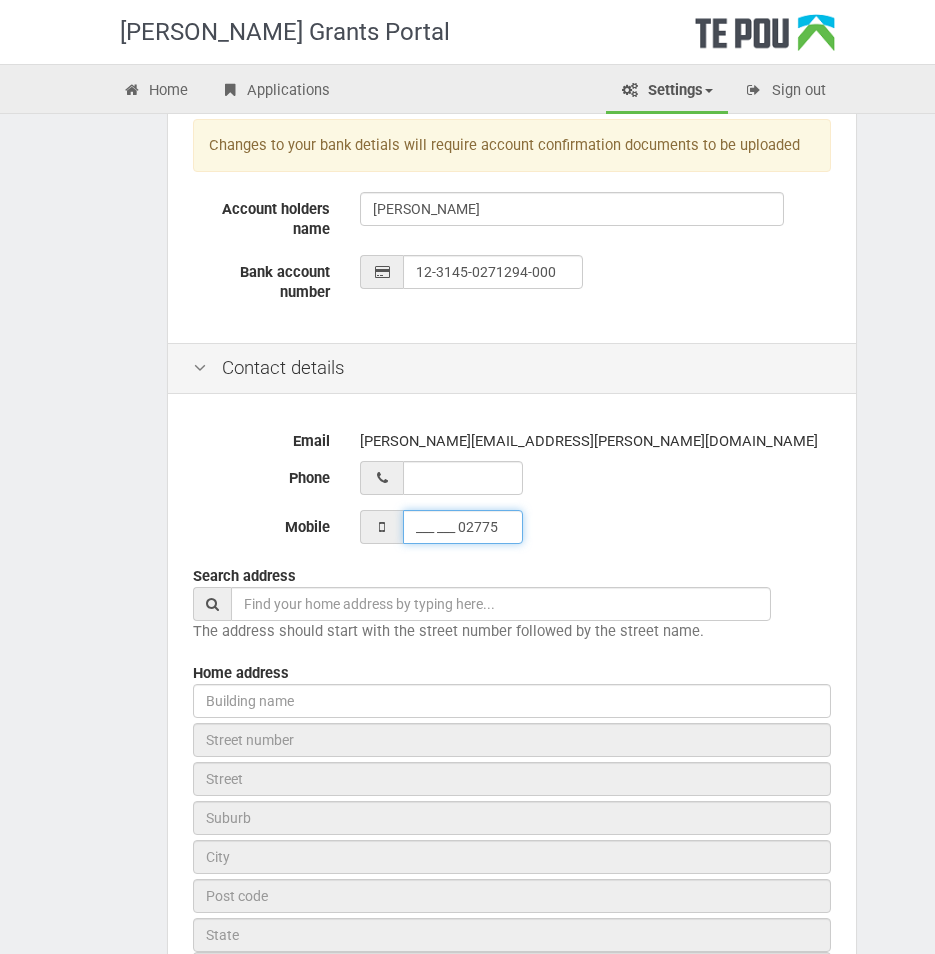 drag, startPoint x: 505, startPoint y: 526, endPoint x: 397, endPoint y: 530, distance: 108.07405 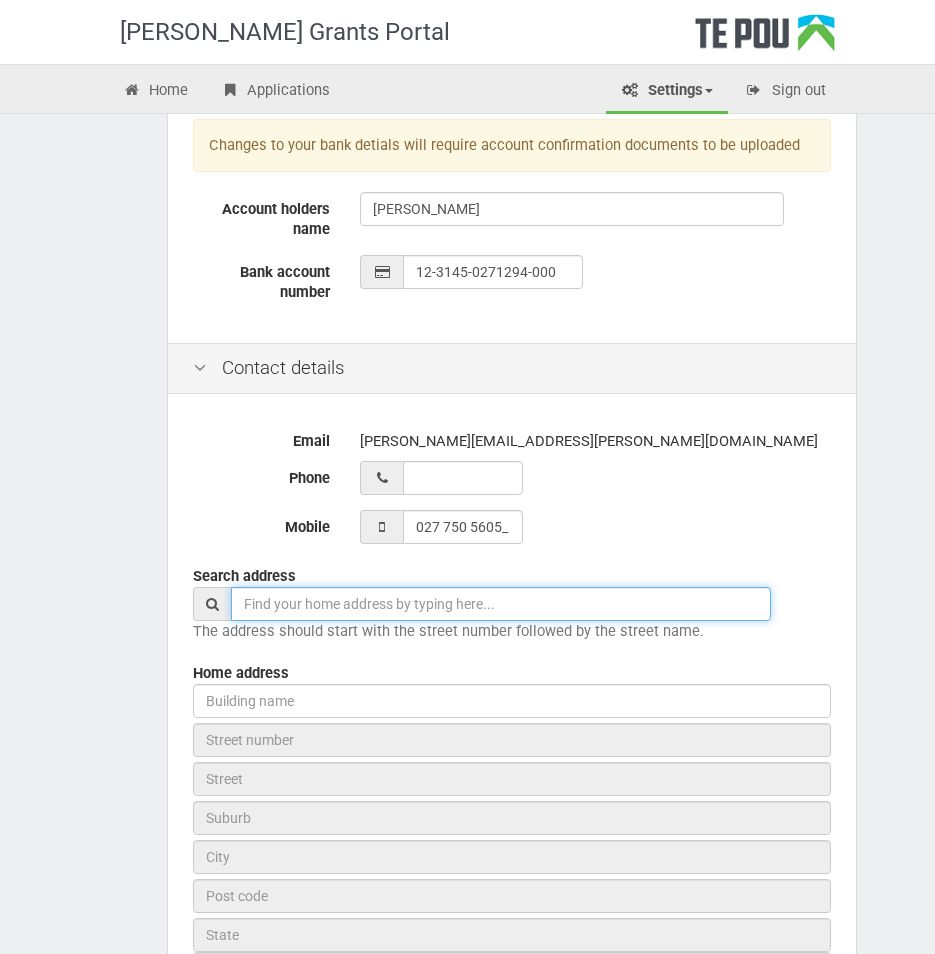 type on "027 750 5605" 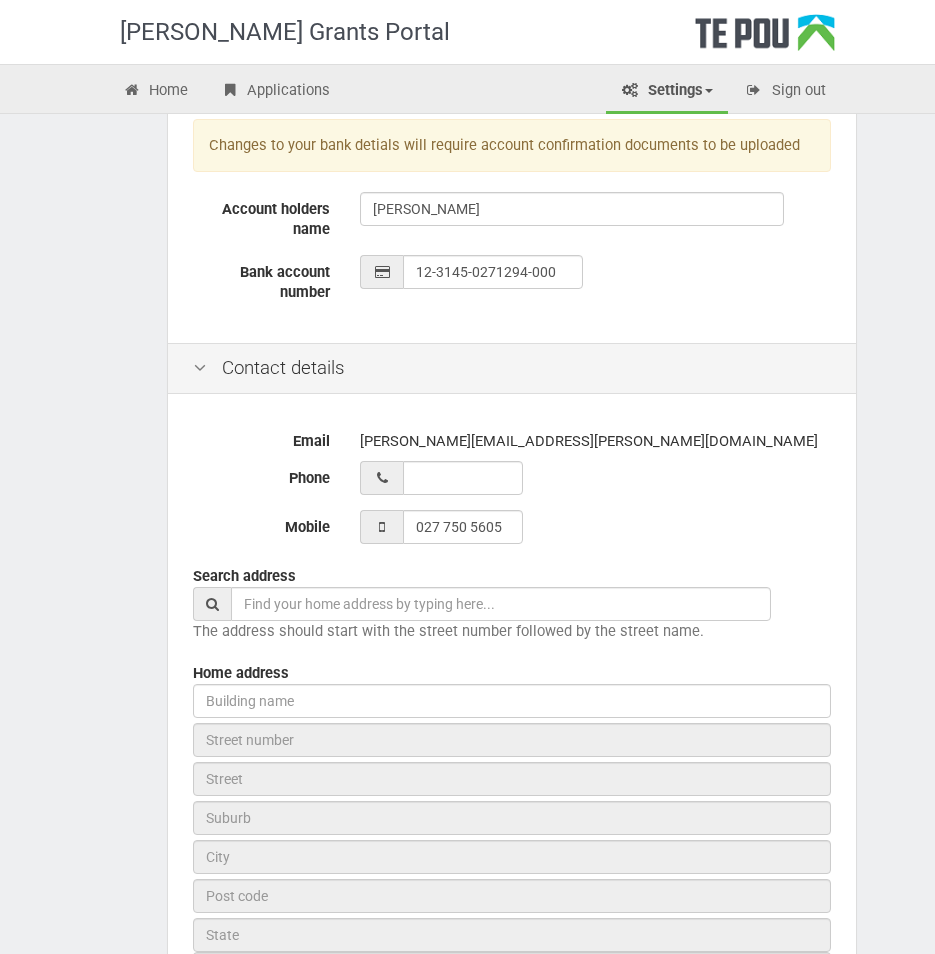 click at bounding box center [501, 604] 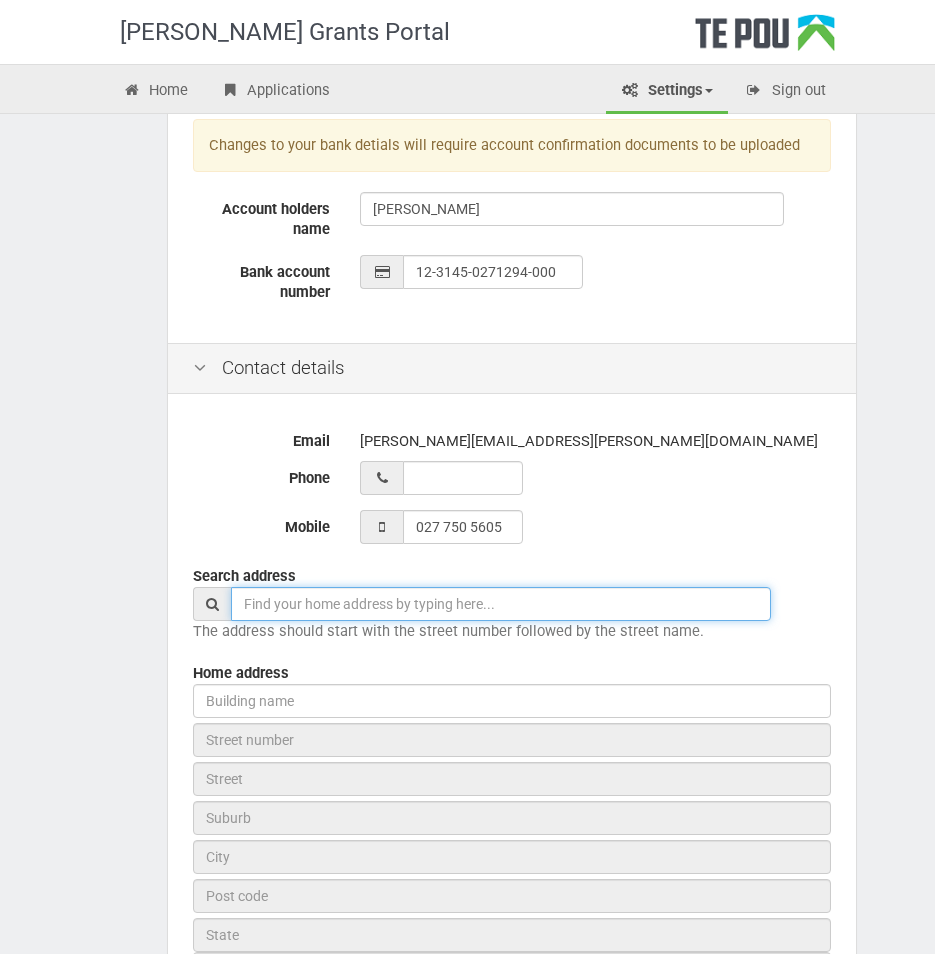 click at bounding box center [501, 604] 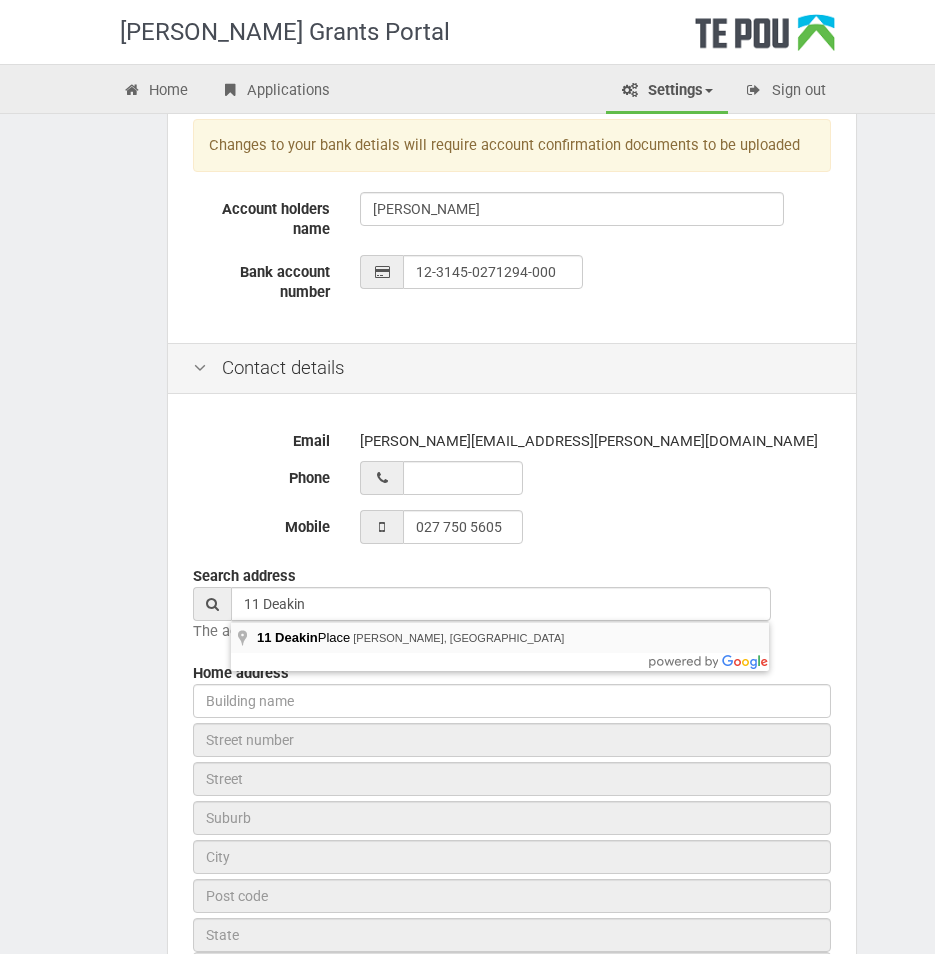 type on "11 Deakin Place, Clive, New Zealand" 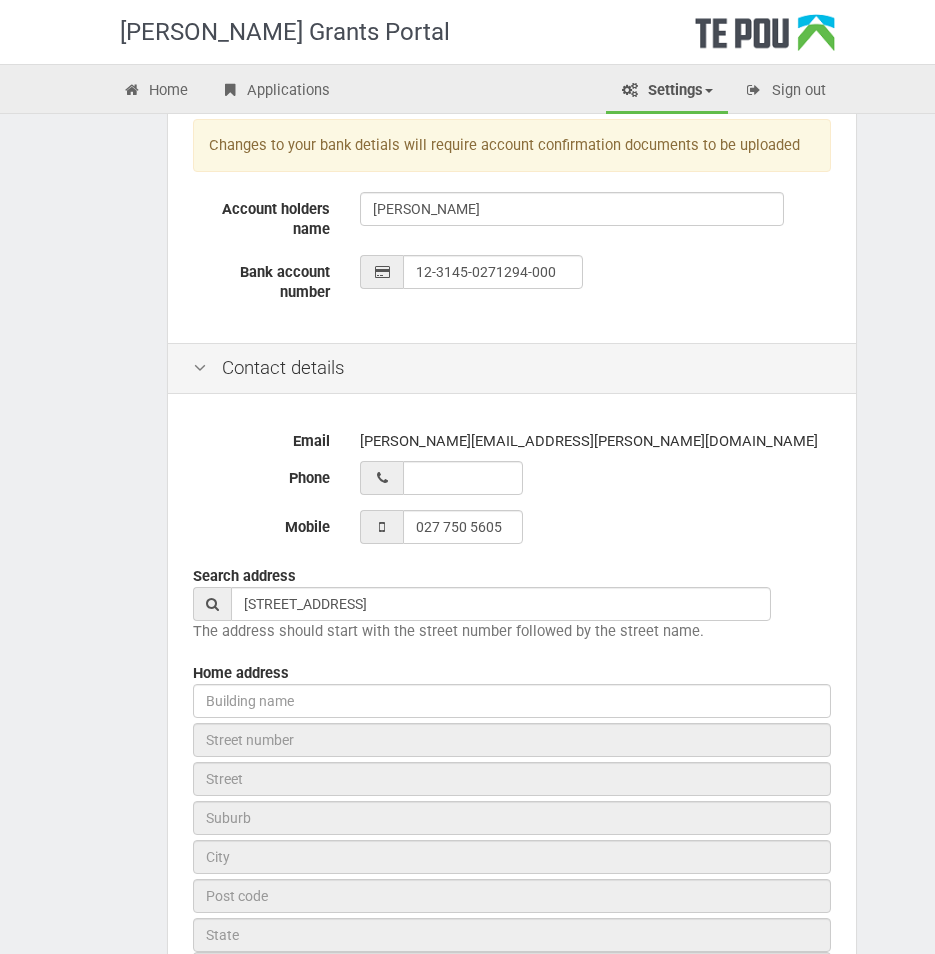 type on "11" 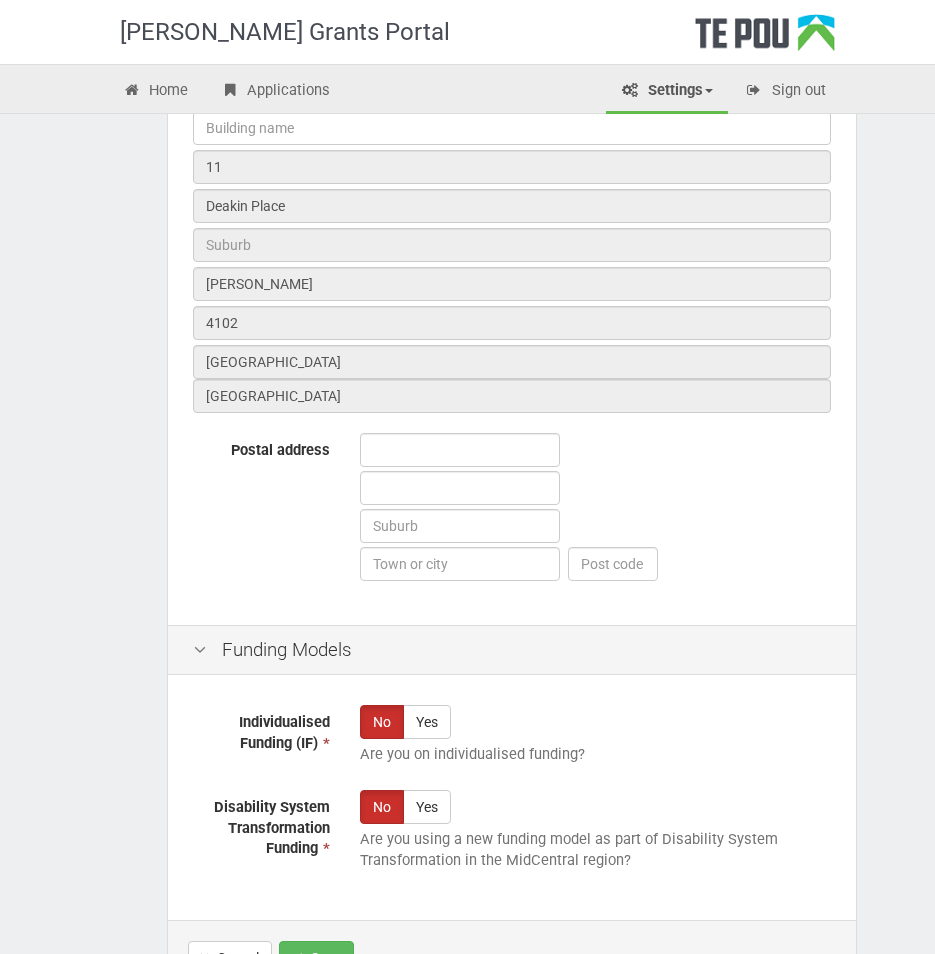 scroll, scrollTop: 1100, scrollLeft: 0, axis: vertical 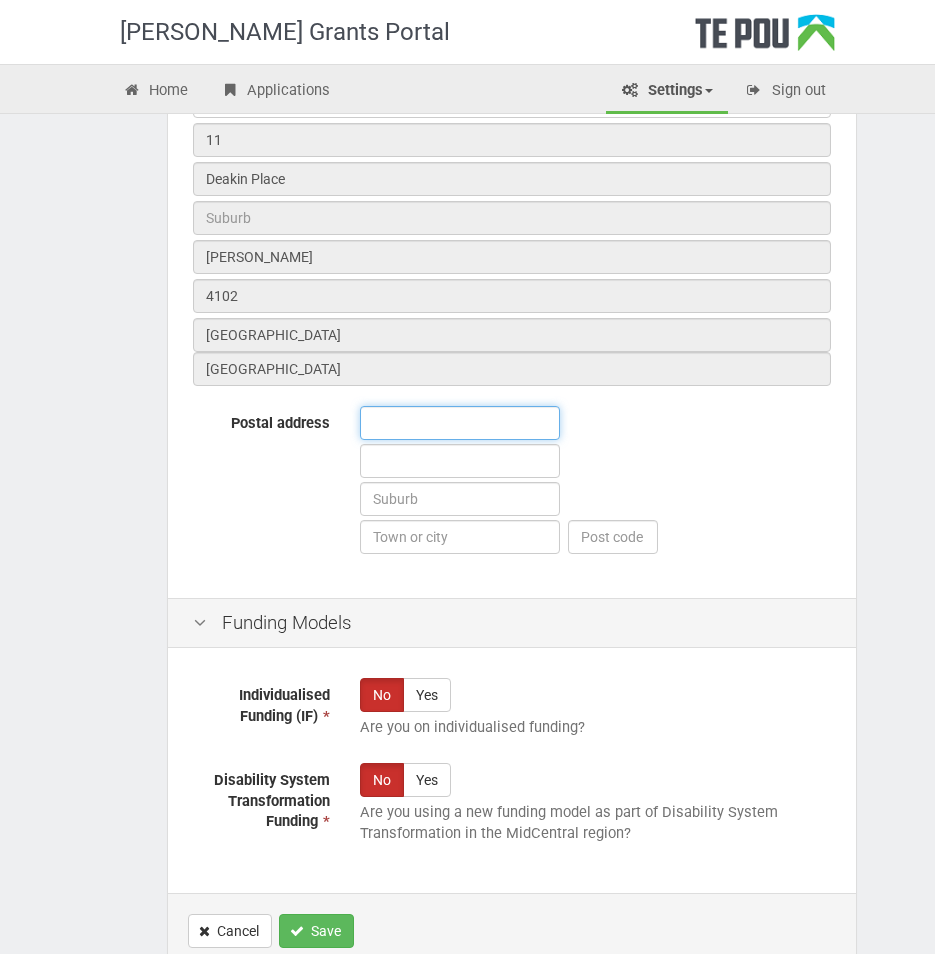 click at bounding box center (460, 423) 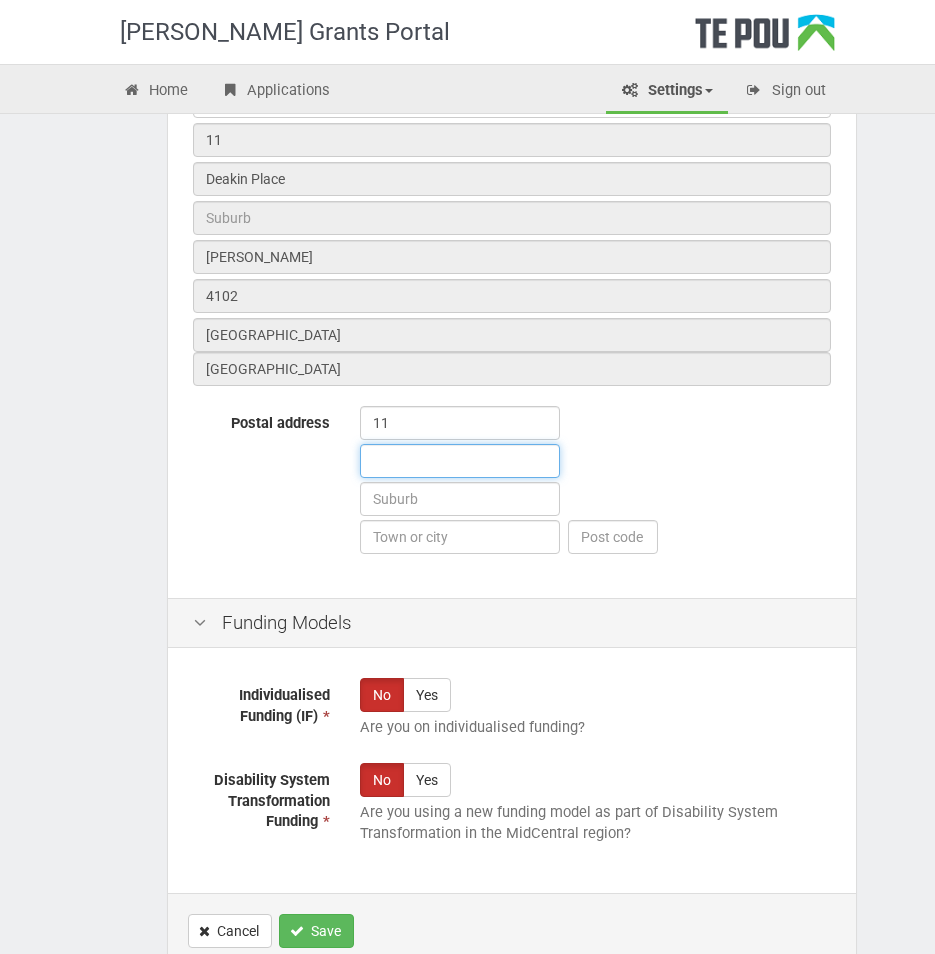 type on "Deakin Place" 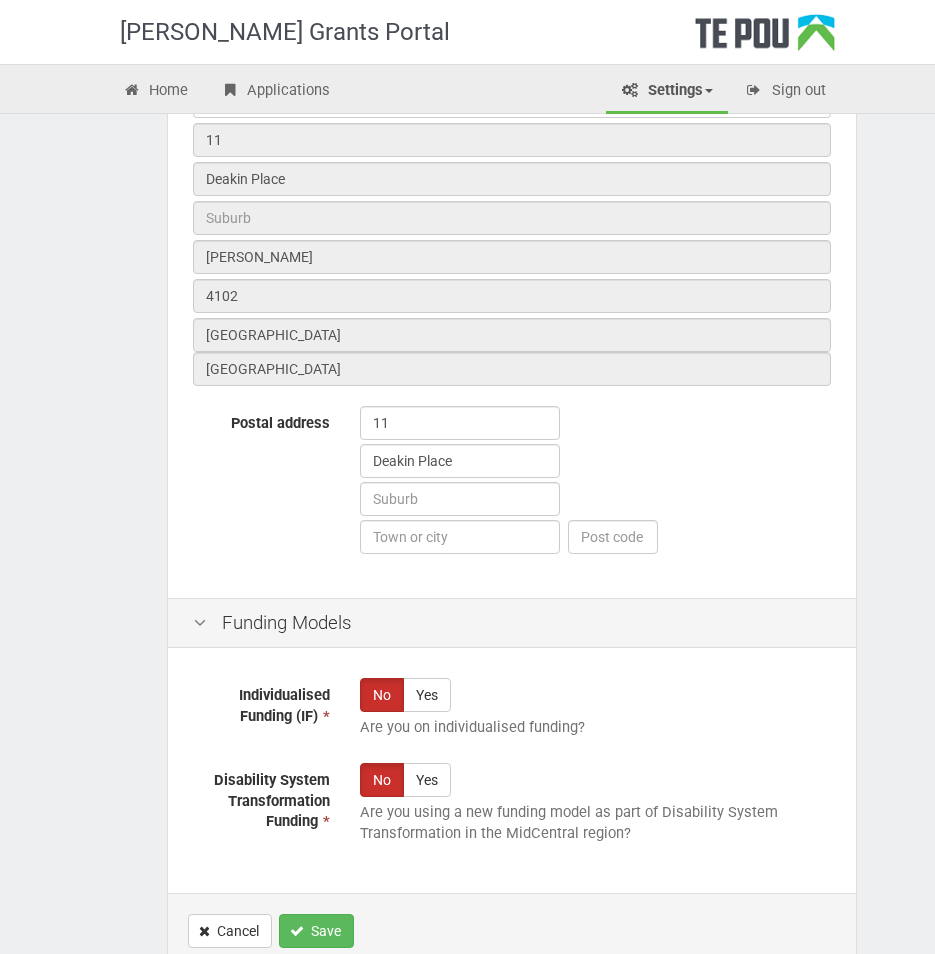 type on "Clive" 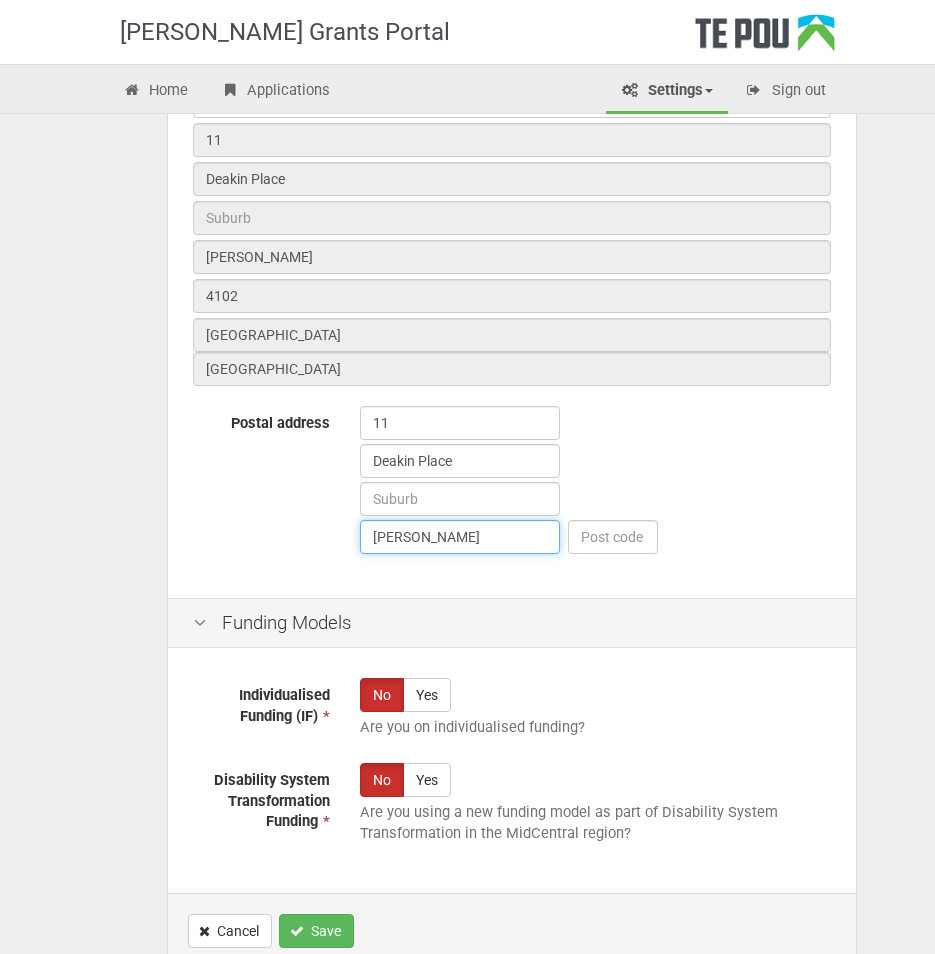 type on "4102" 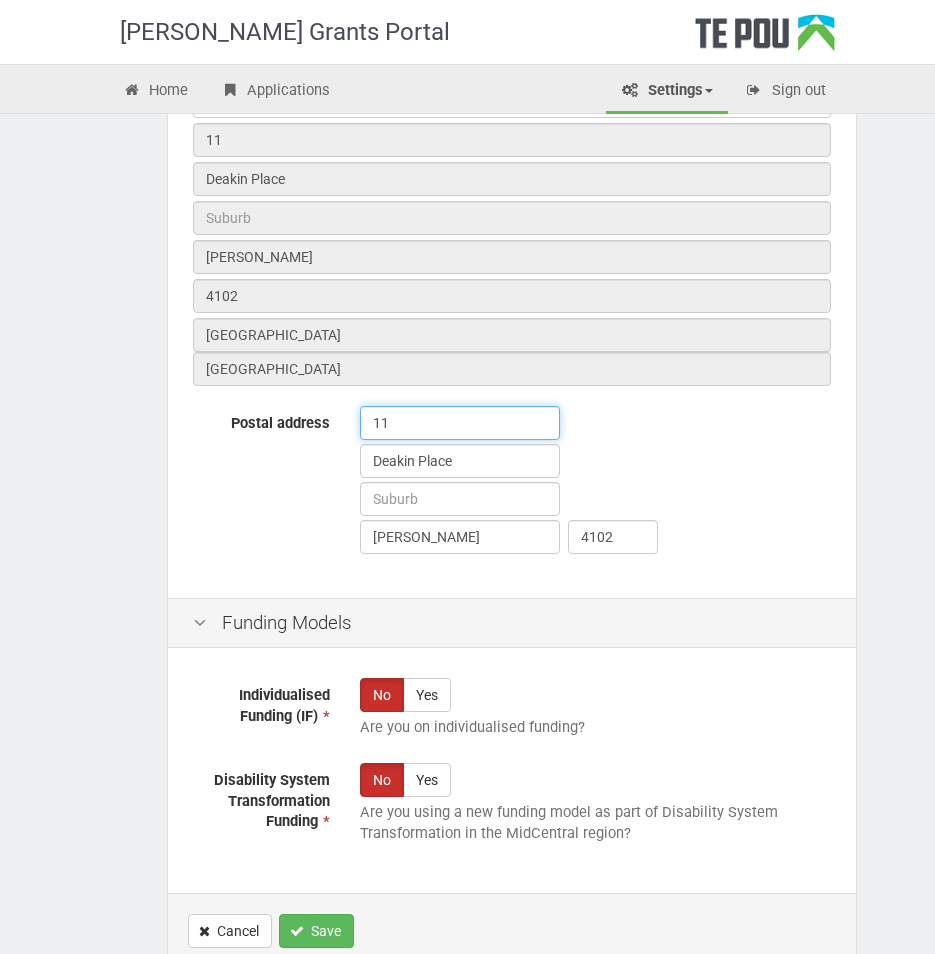 scroll, scrollTop: 1200, scrollLeft: 0, axis: vertical 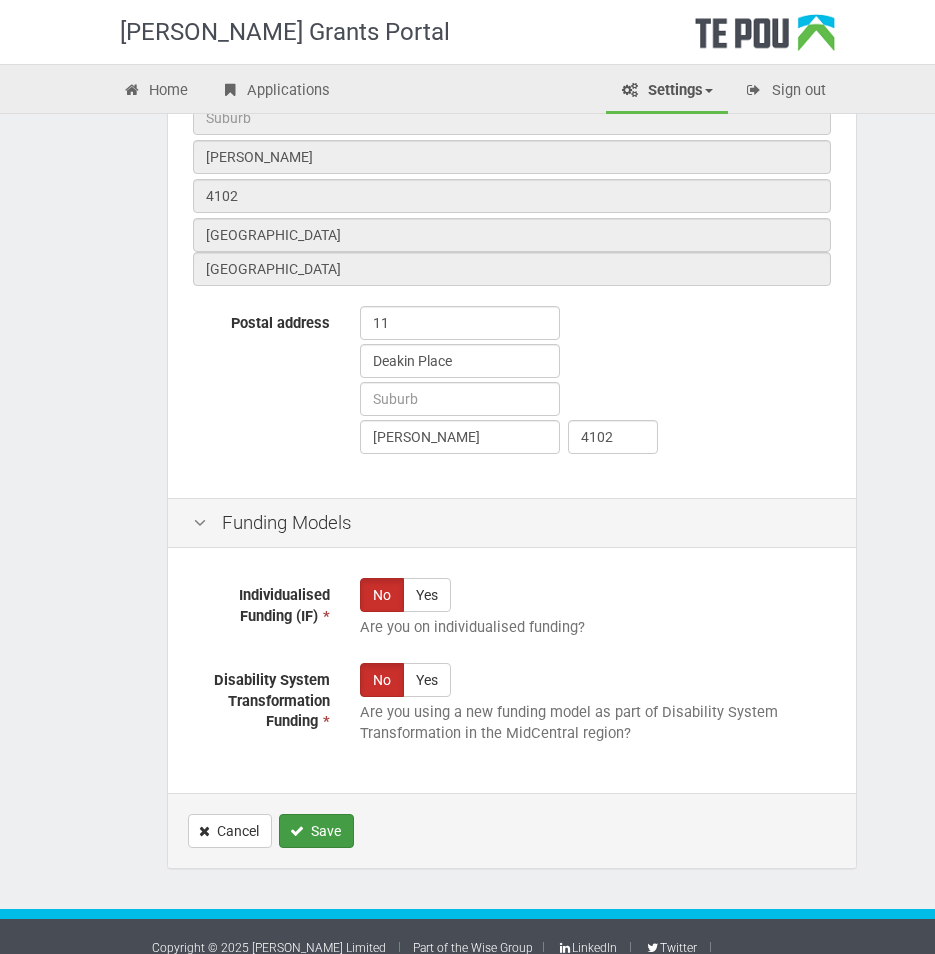 click on "Save" at bounding box center [316, 831] 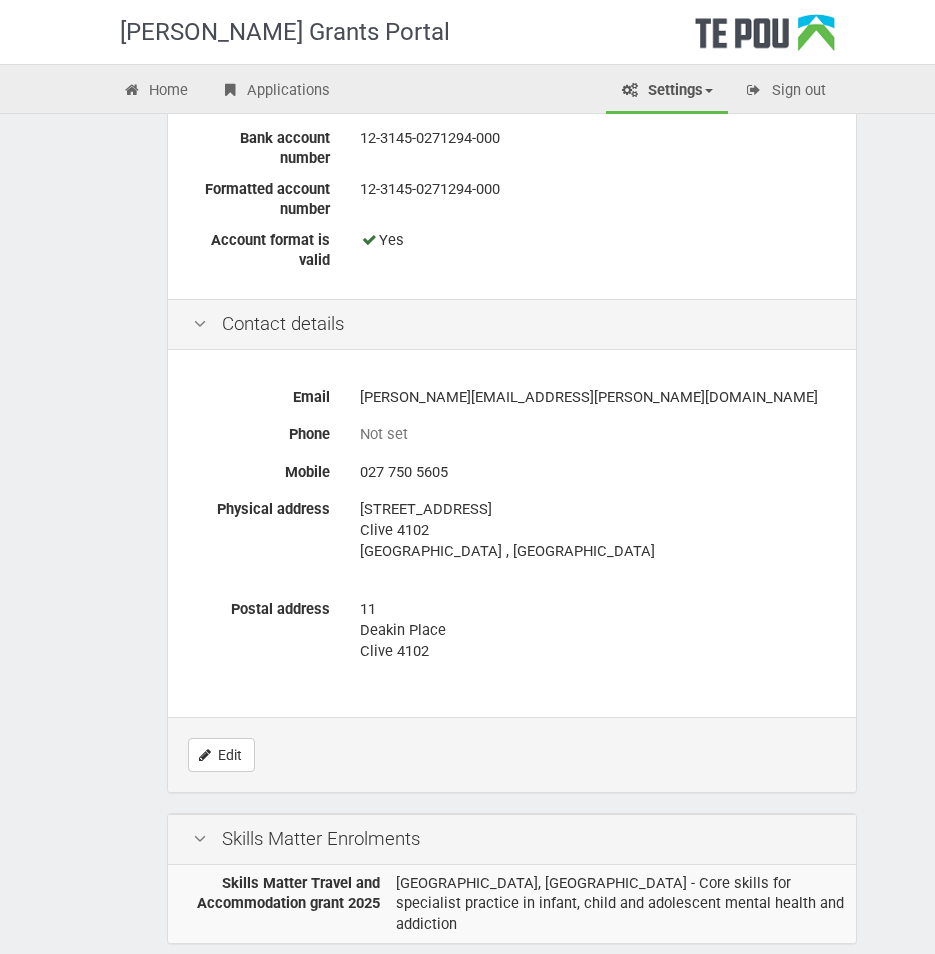 scroll, scrollTop: 913, scrollLeft: 0, axis: vertical 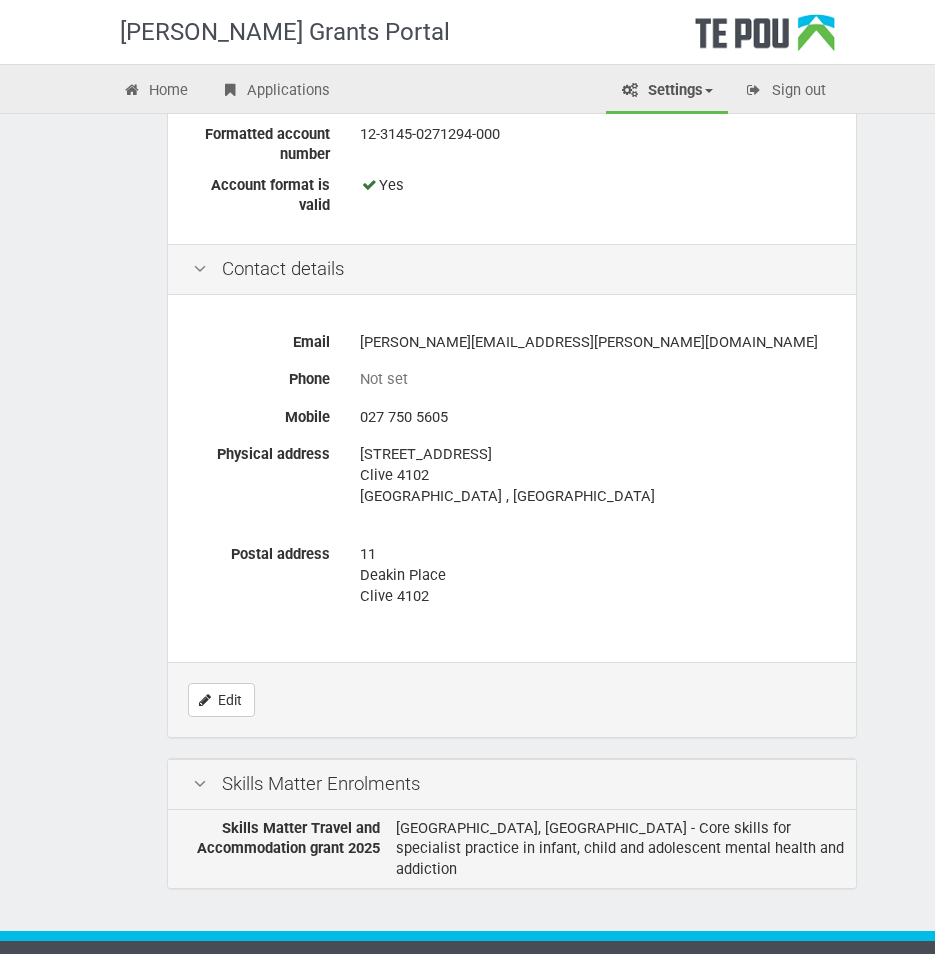 click on "University of Auckland, Grafton Auckland - Core skills for specialist practice in infant, child and adolescent mental health and addiction" at bounding box center [622, 849] 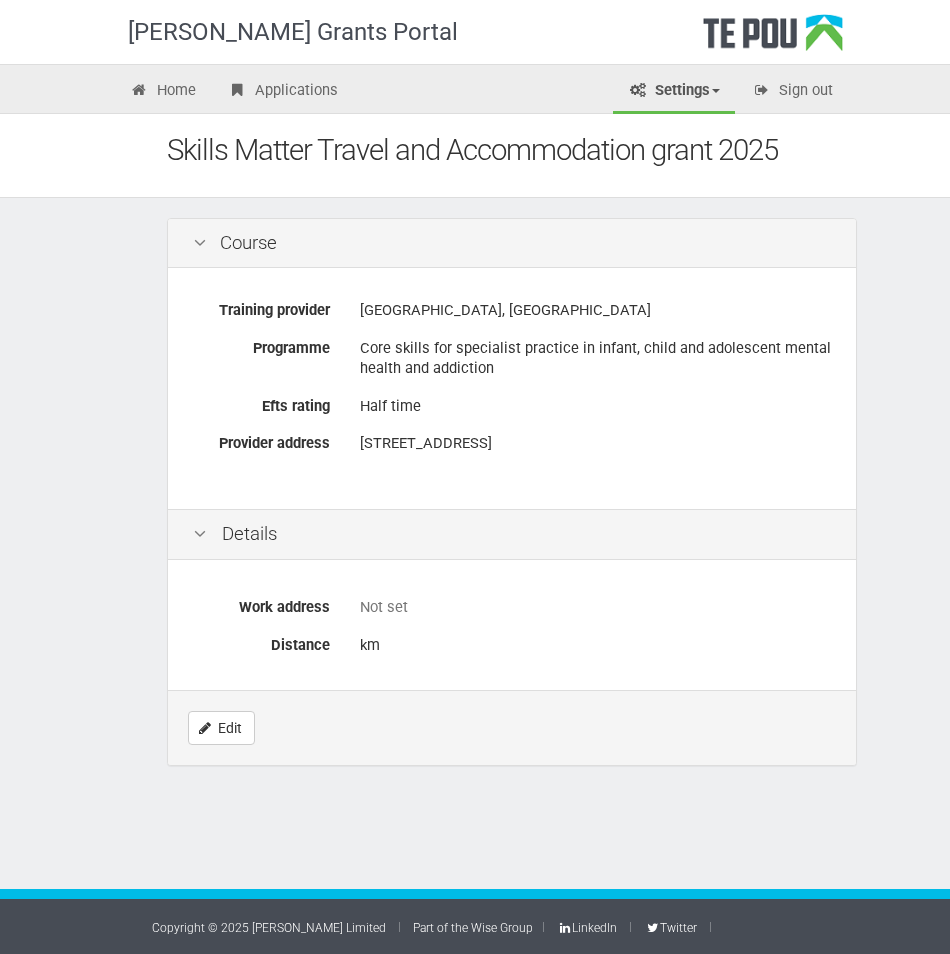 scroll, scrollTop: 0, scrollLeft: 0, axis: both 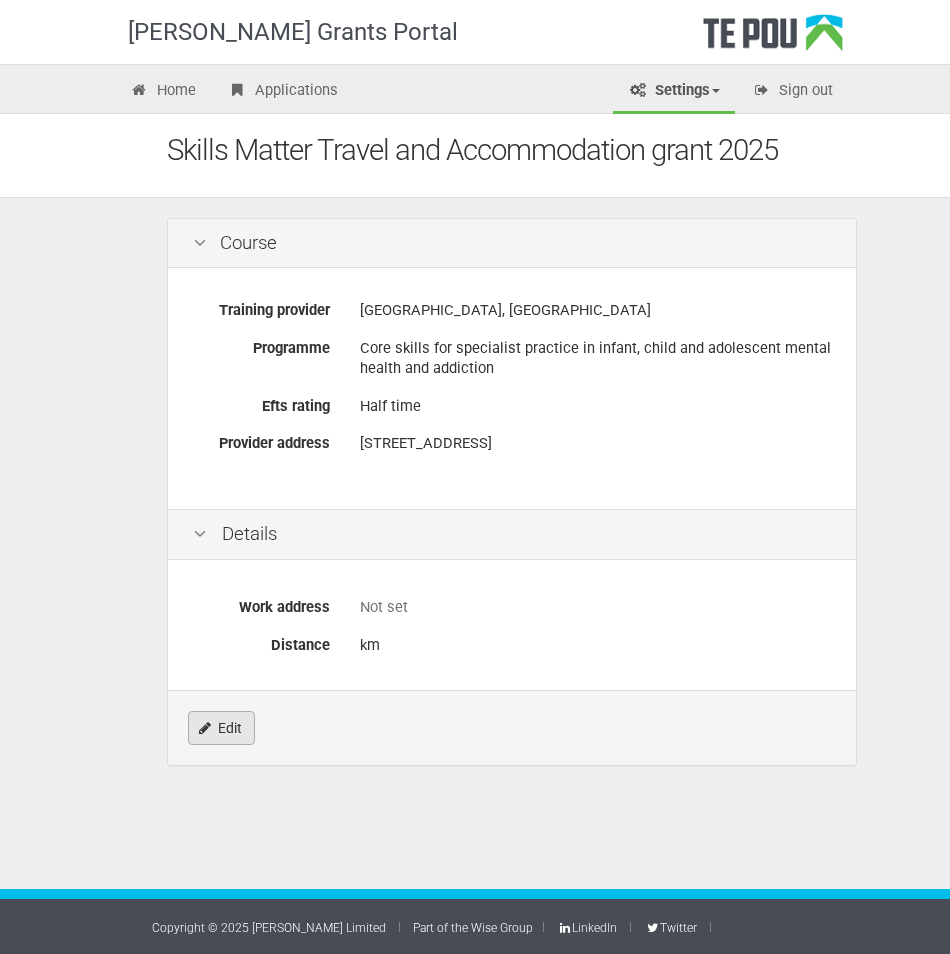 click on "Edit" at bounding box center (221, 728) 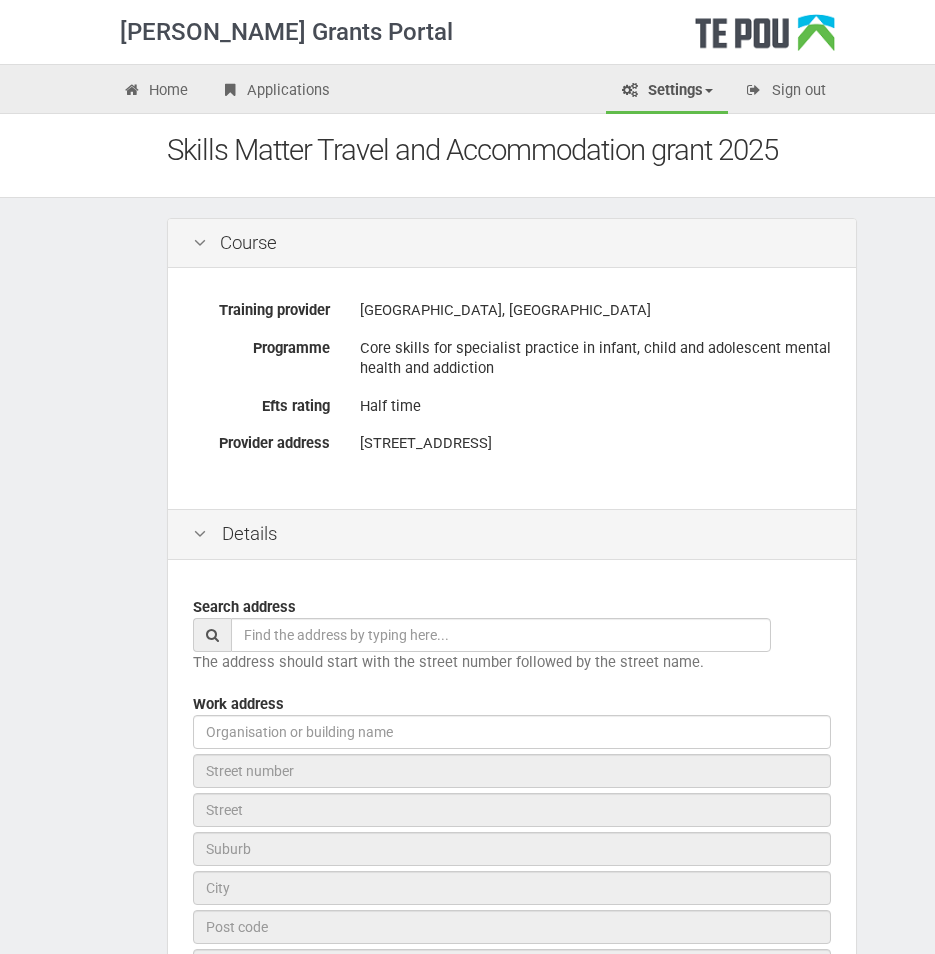 scroll, scrollTop: 0, scrollLeft: 0, axis: both 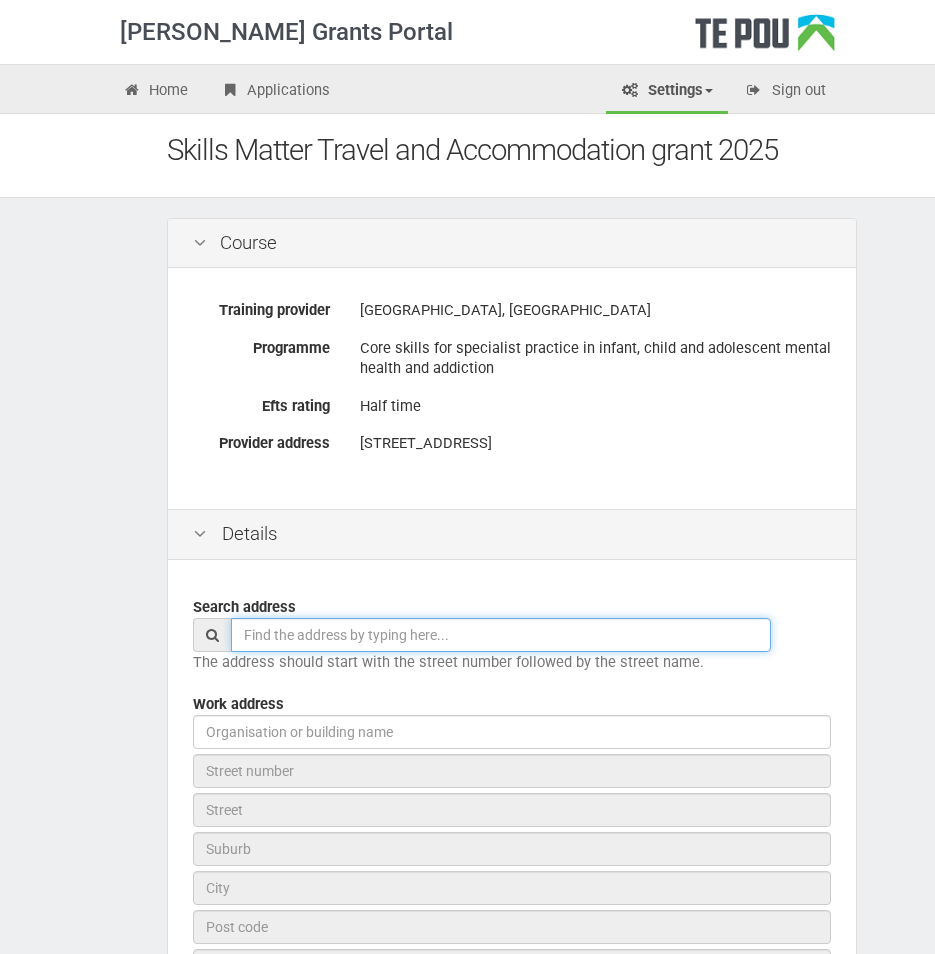 click at bounding box center (501, 635) 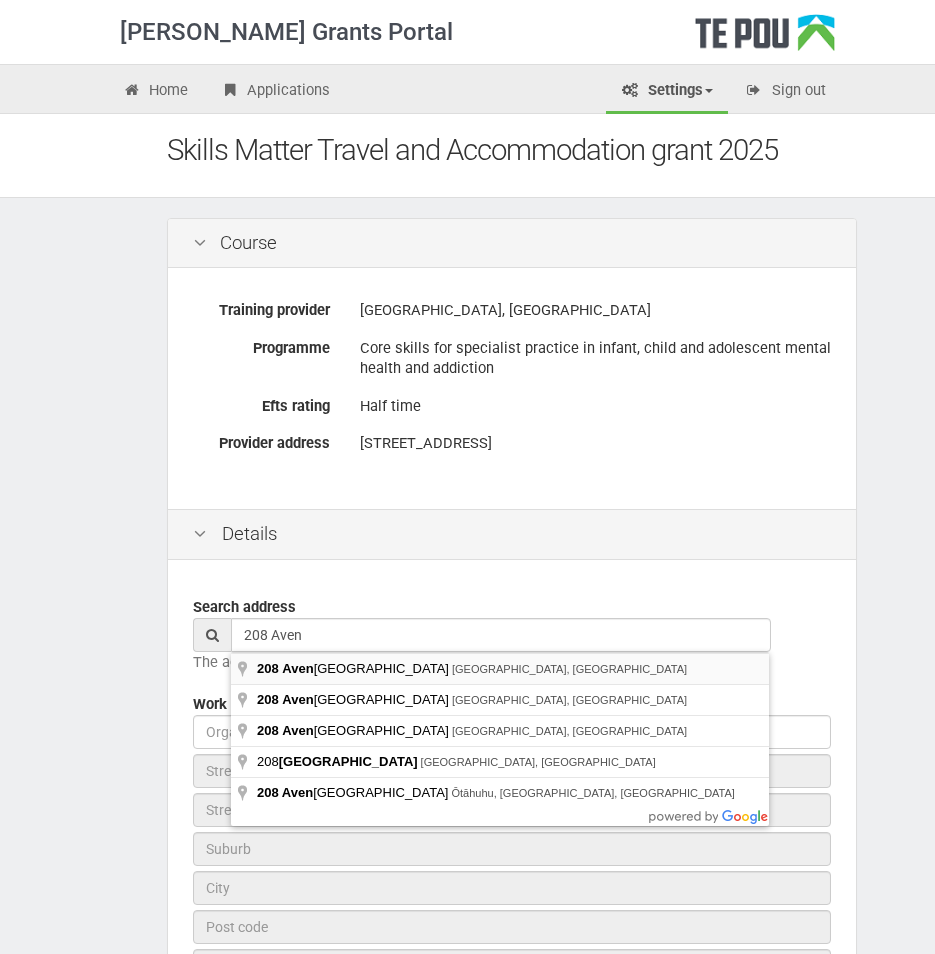 type on "208 Avenue Road East, Hastings, New Zealand" 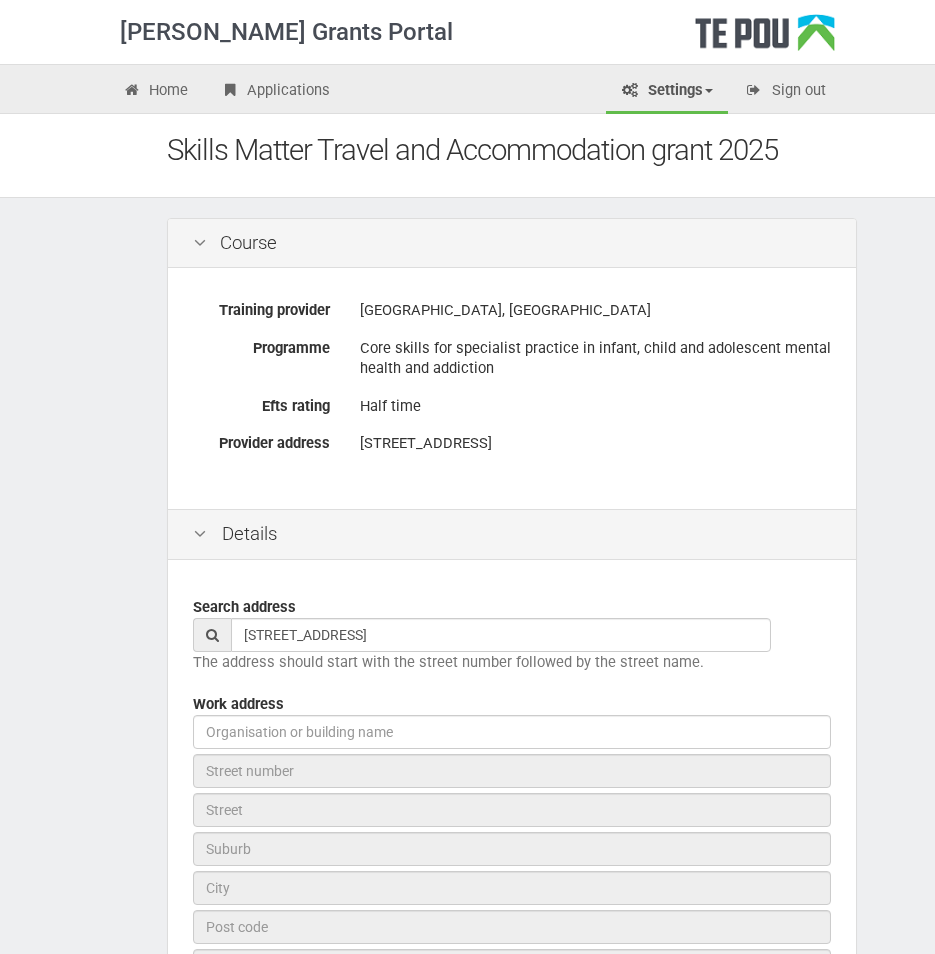 type on "208" 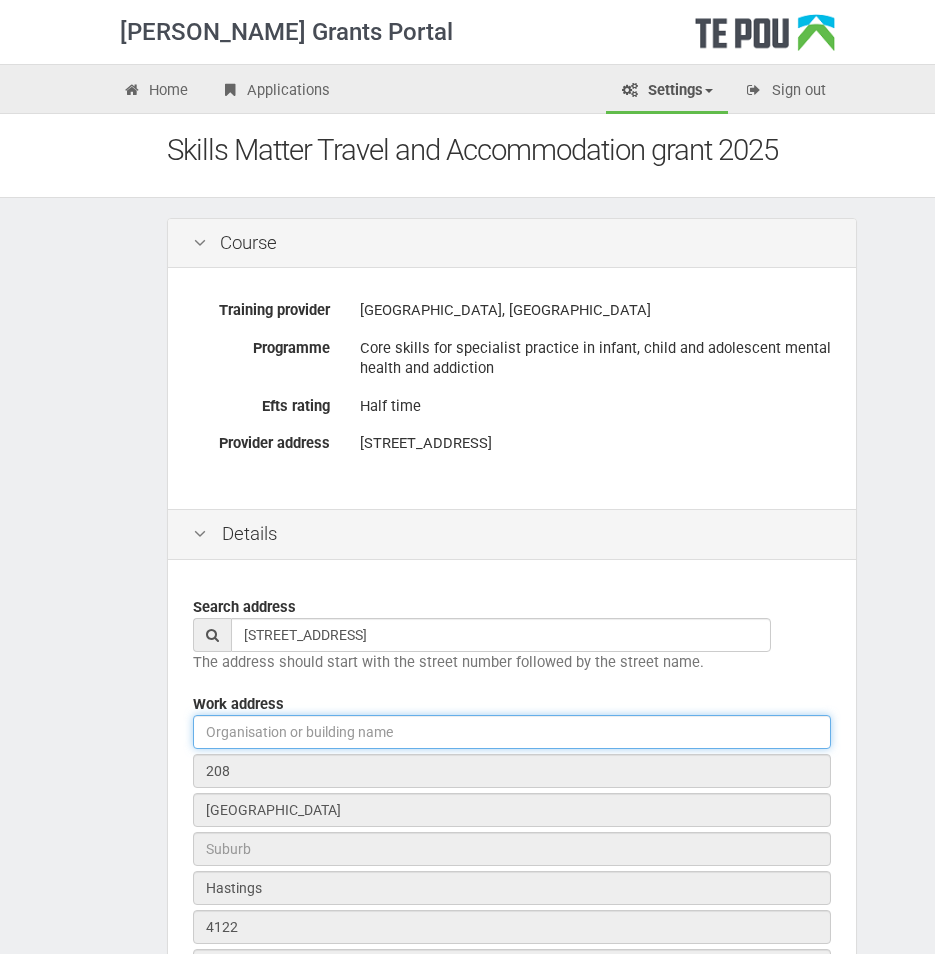 click at bounding box center [512, 732] 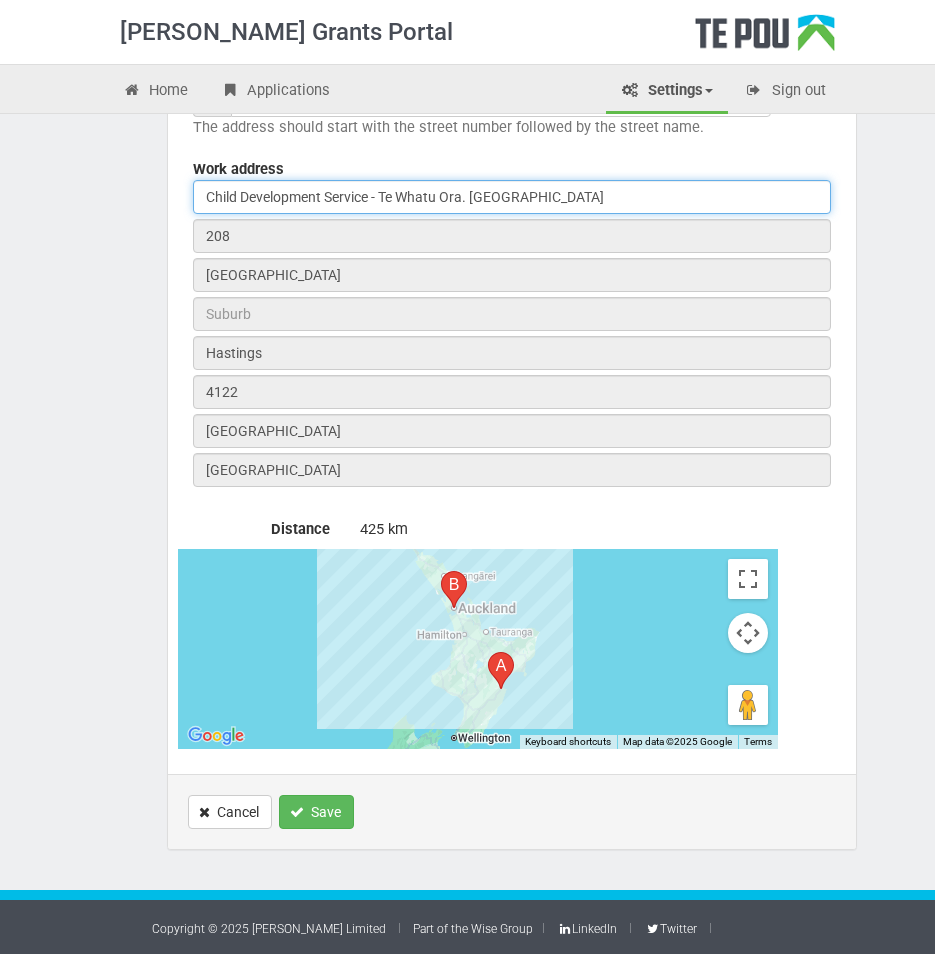 scroll, scrollTop: 536, scrollLeft: 0, axis: vertical 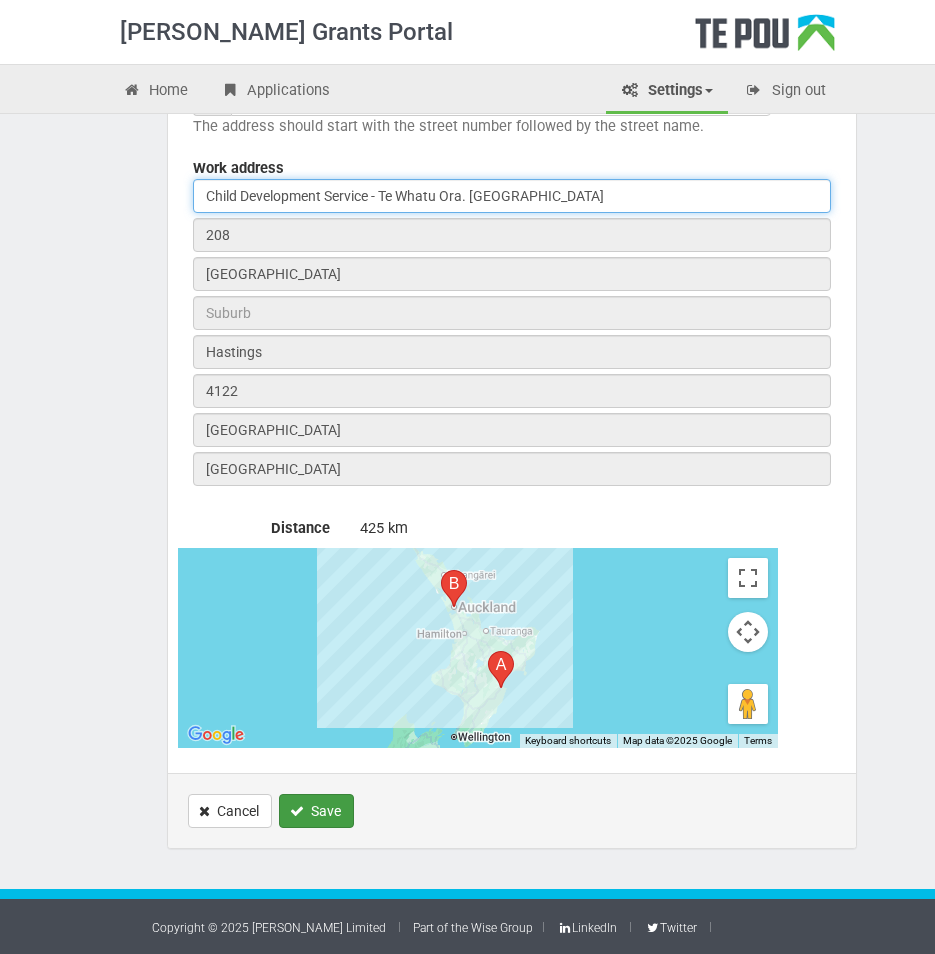 type on "Child Development Service - Te Whatu Ora. Hawkes Bay" 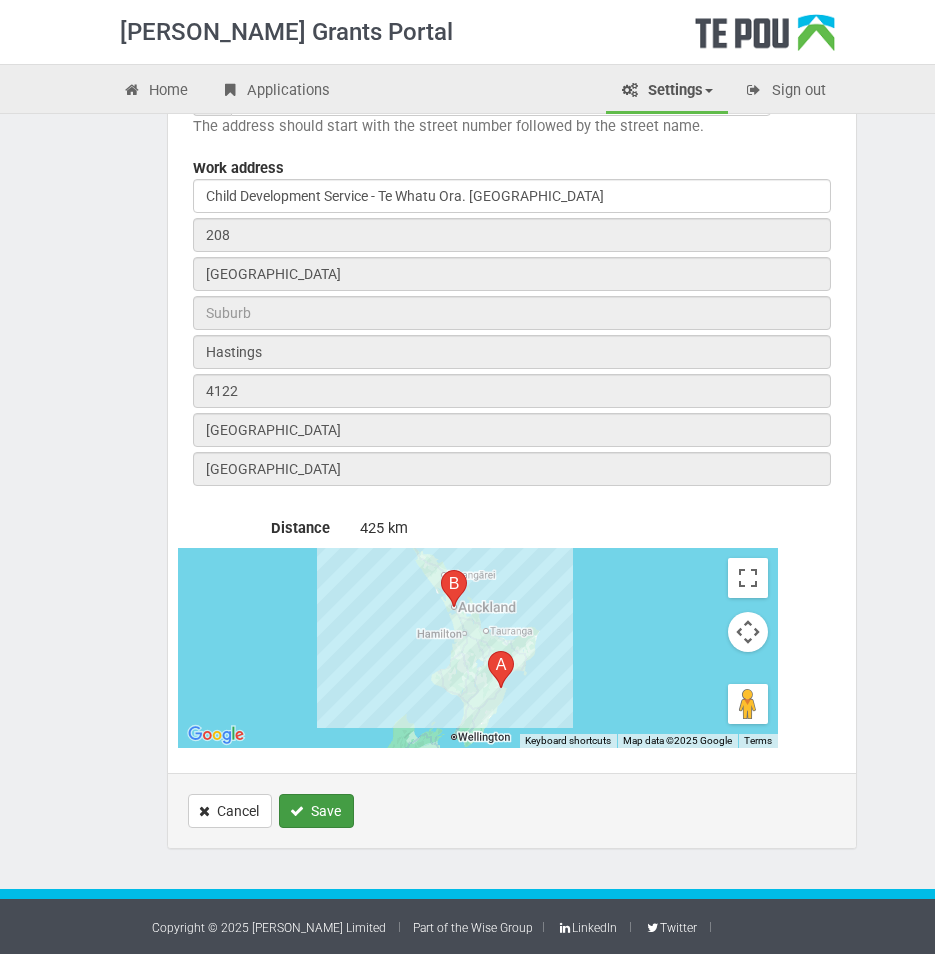 click on "Save" at bounding box center [316, 811] 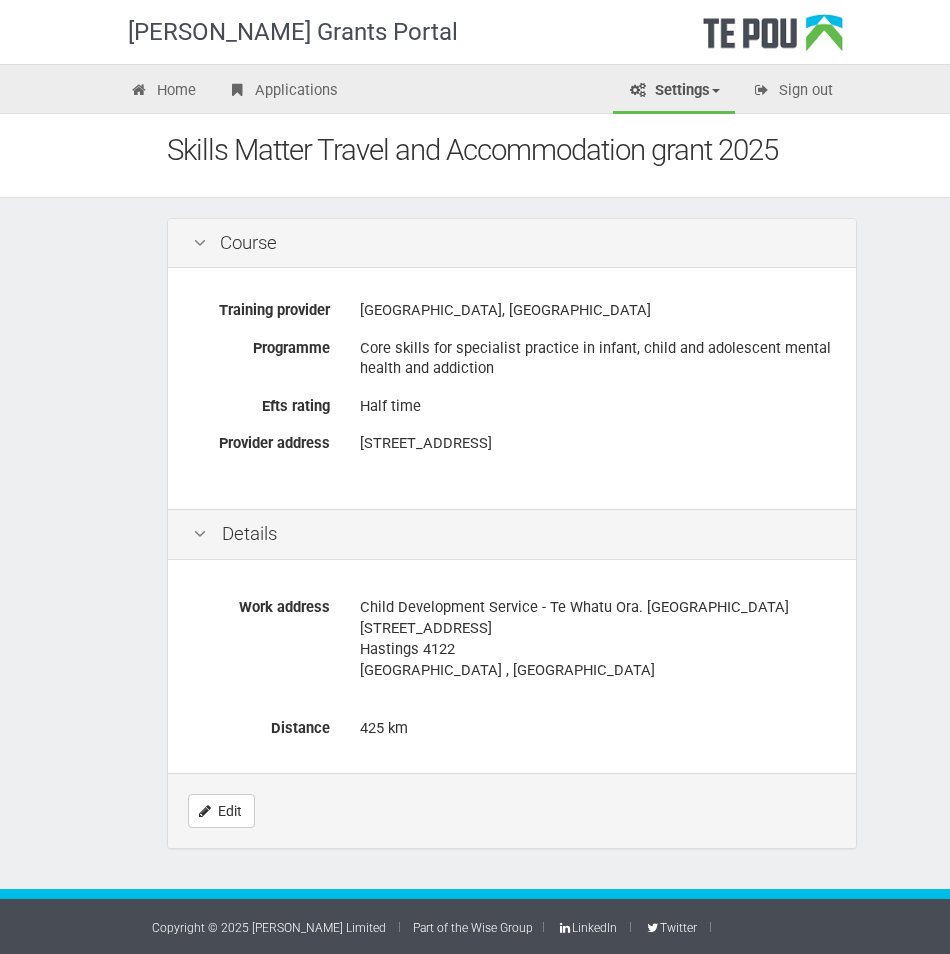 scroll, scrollTop: 0, scrollLeft: 0, axis: both 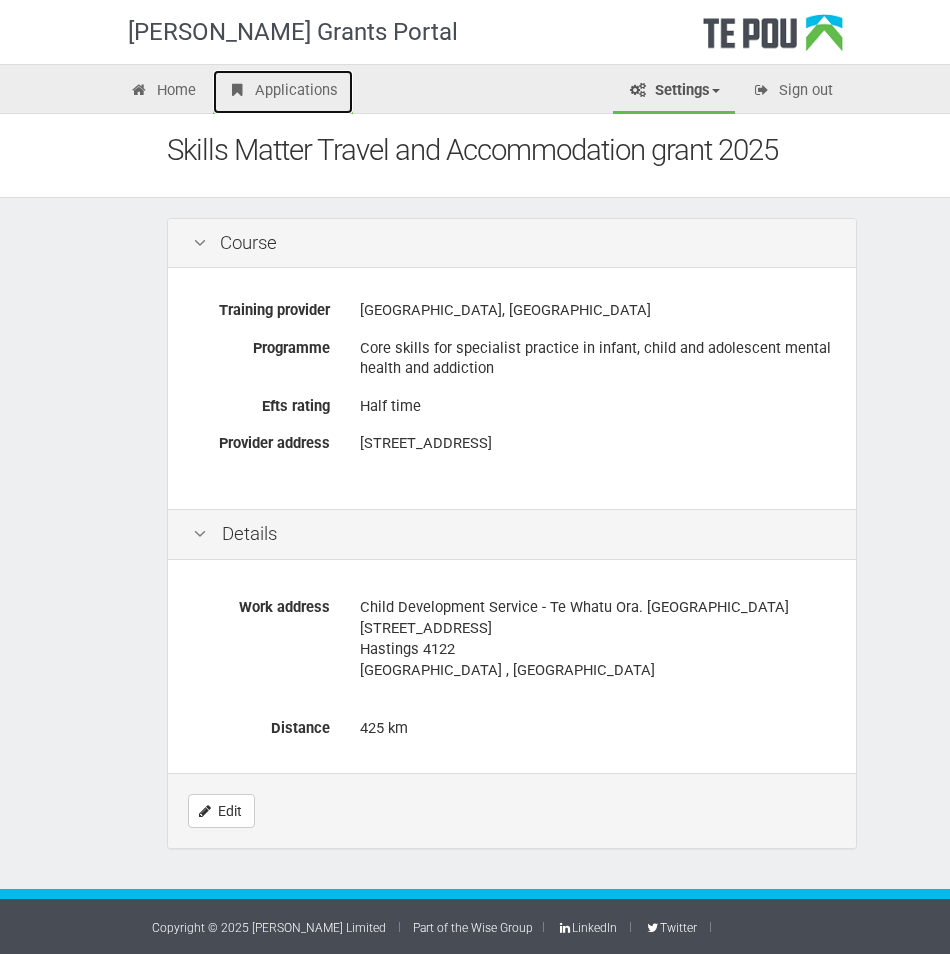click on "Applications" at bounding box center [283, 92] 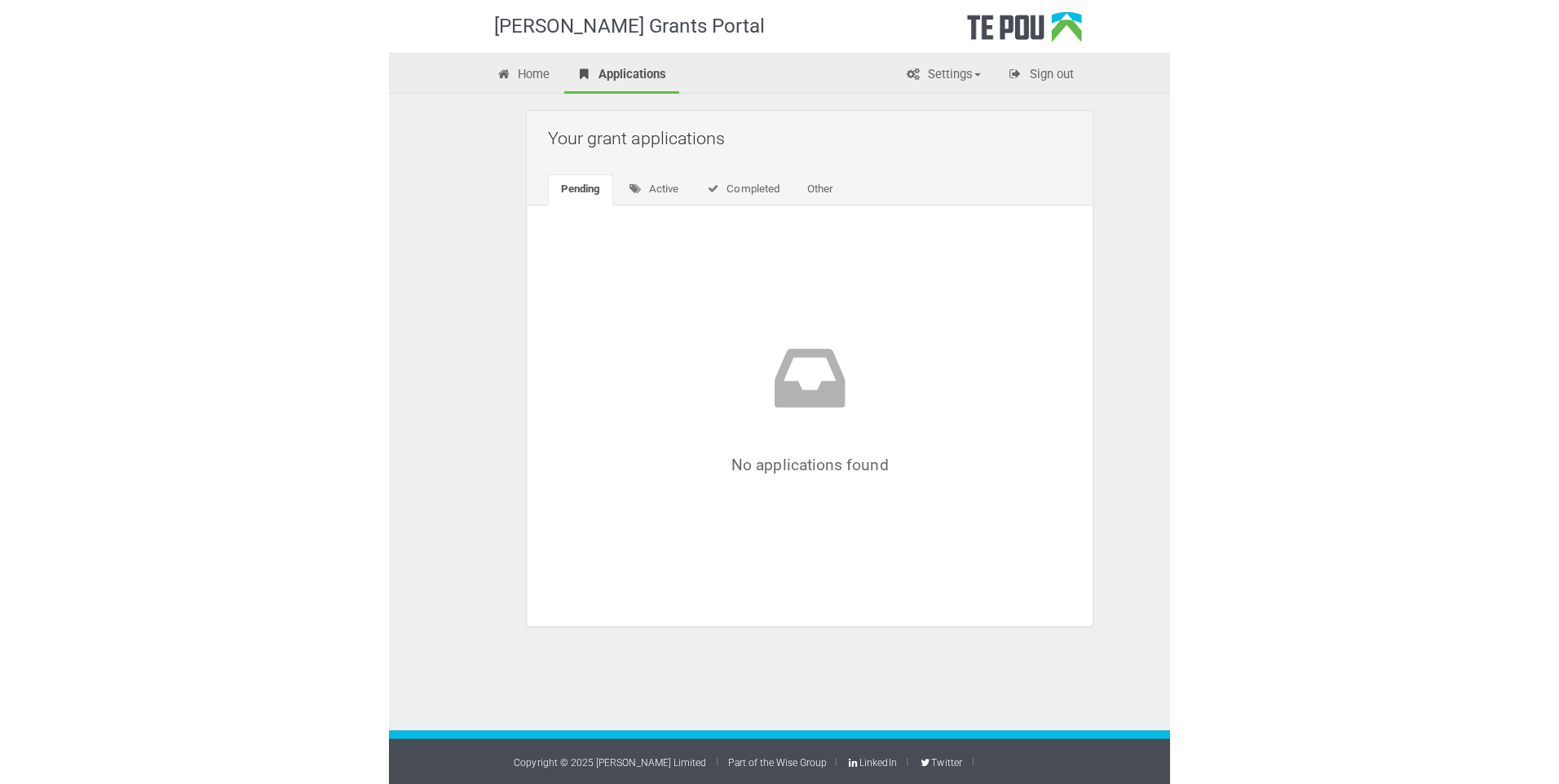 scroll, scrollTop: 0, scrollLeft: 0, axis: both 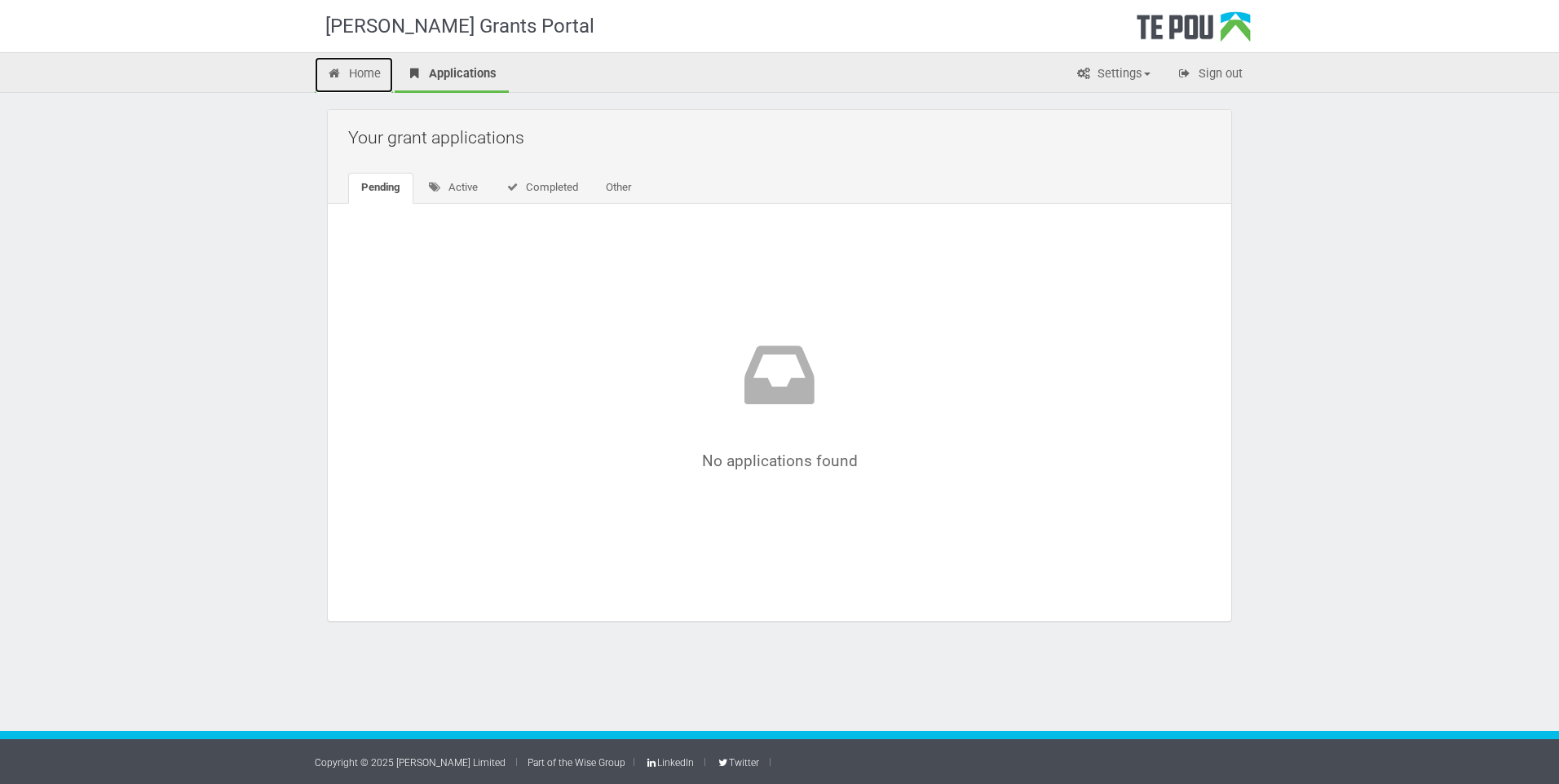 click on "Home" at bounding box center [354, 75] 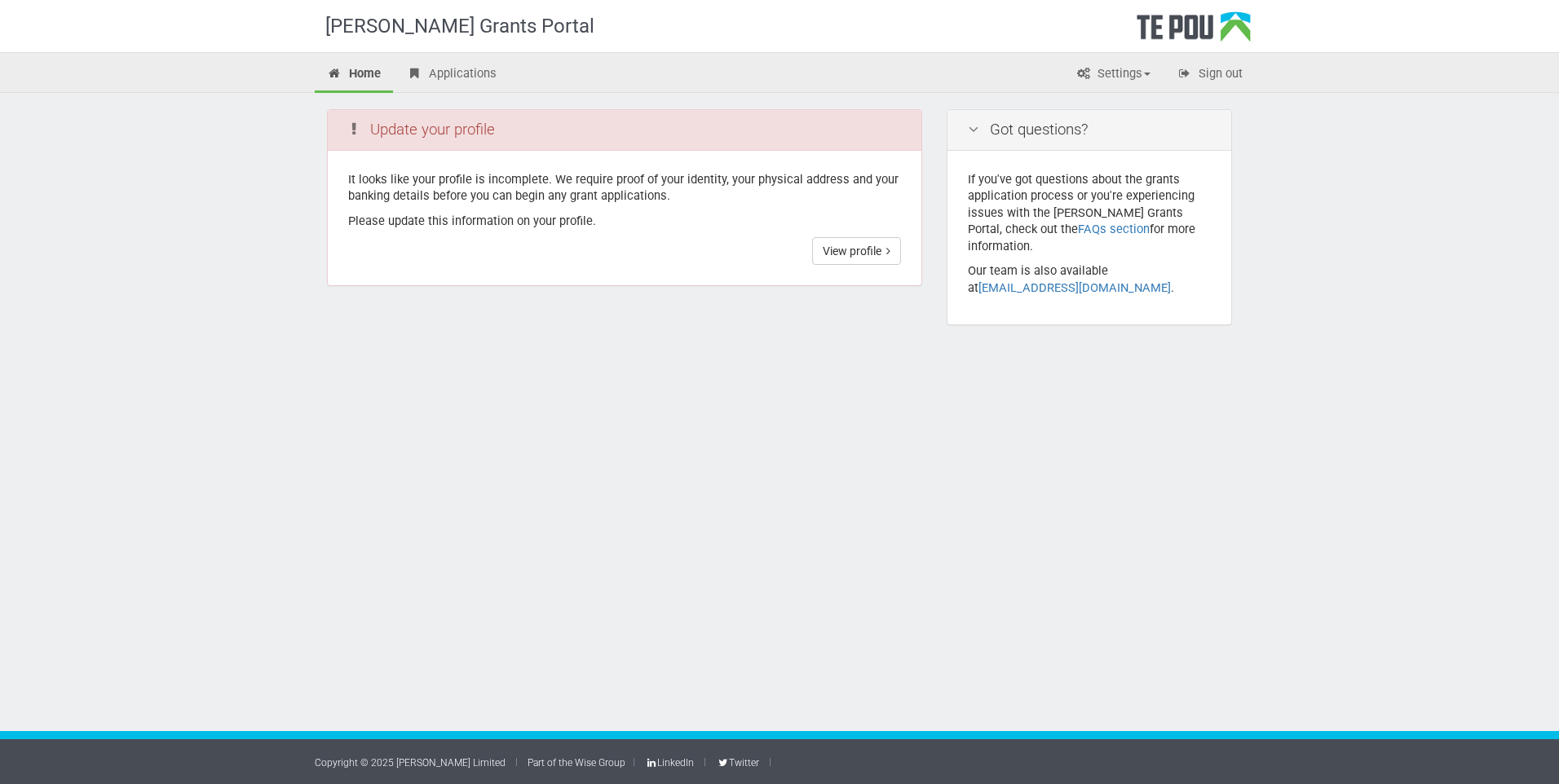 scroll, scrollTop: 0, scrollLeft: 0, axis: both 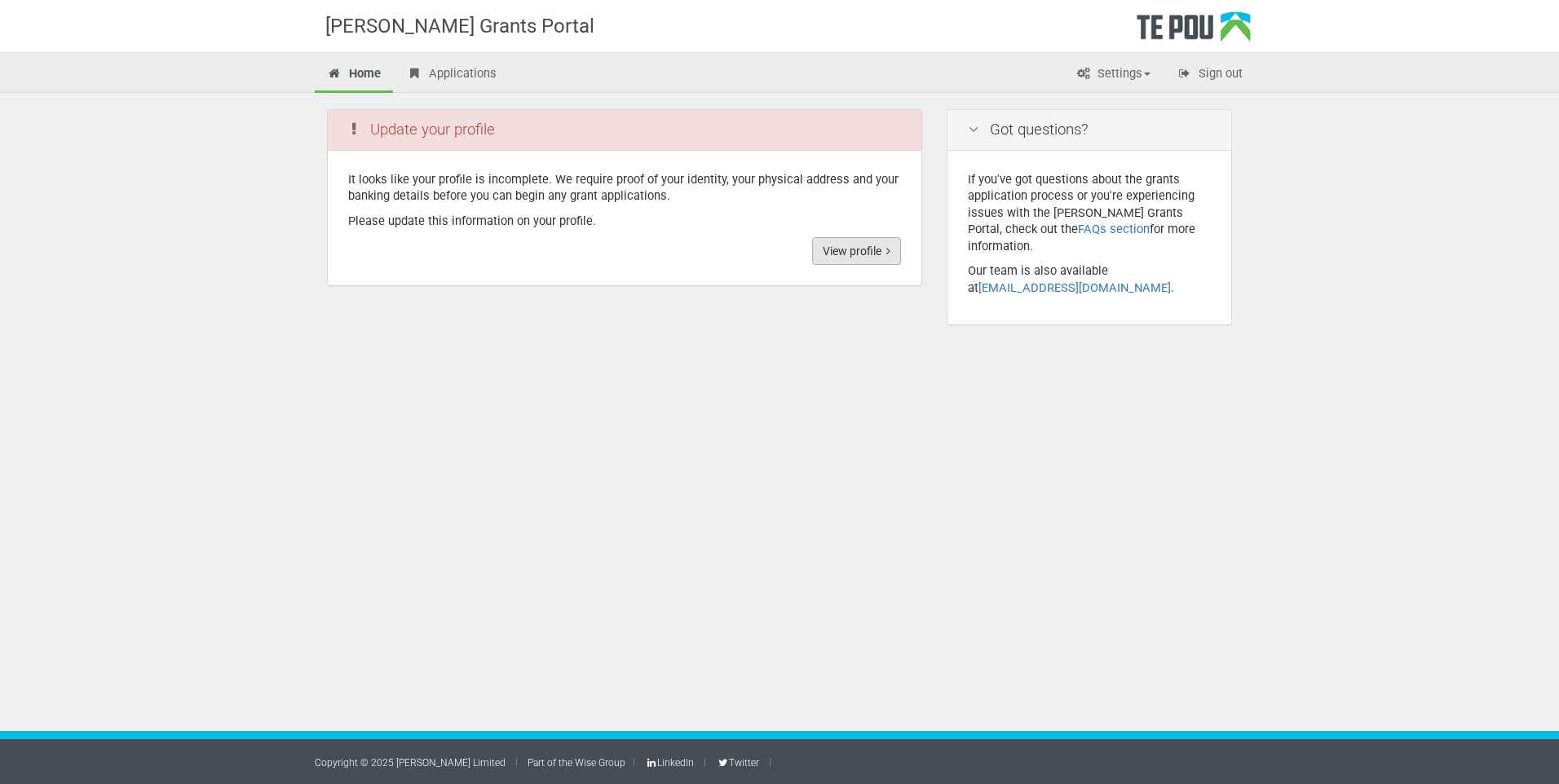 click on "View profile" at bounding box center (856, 251) 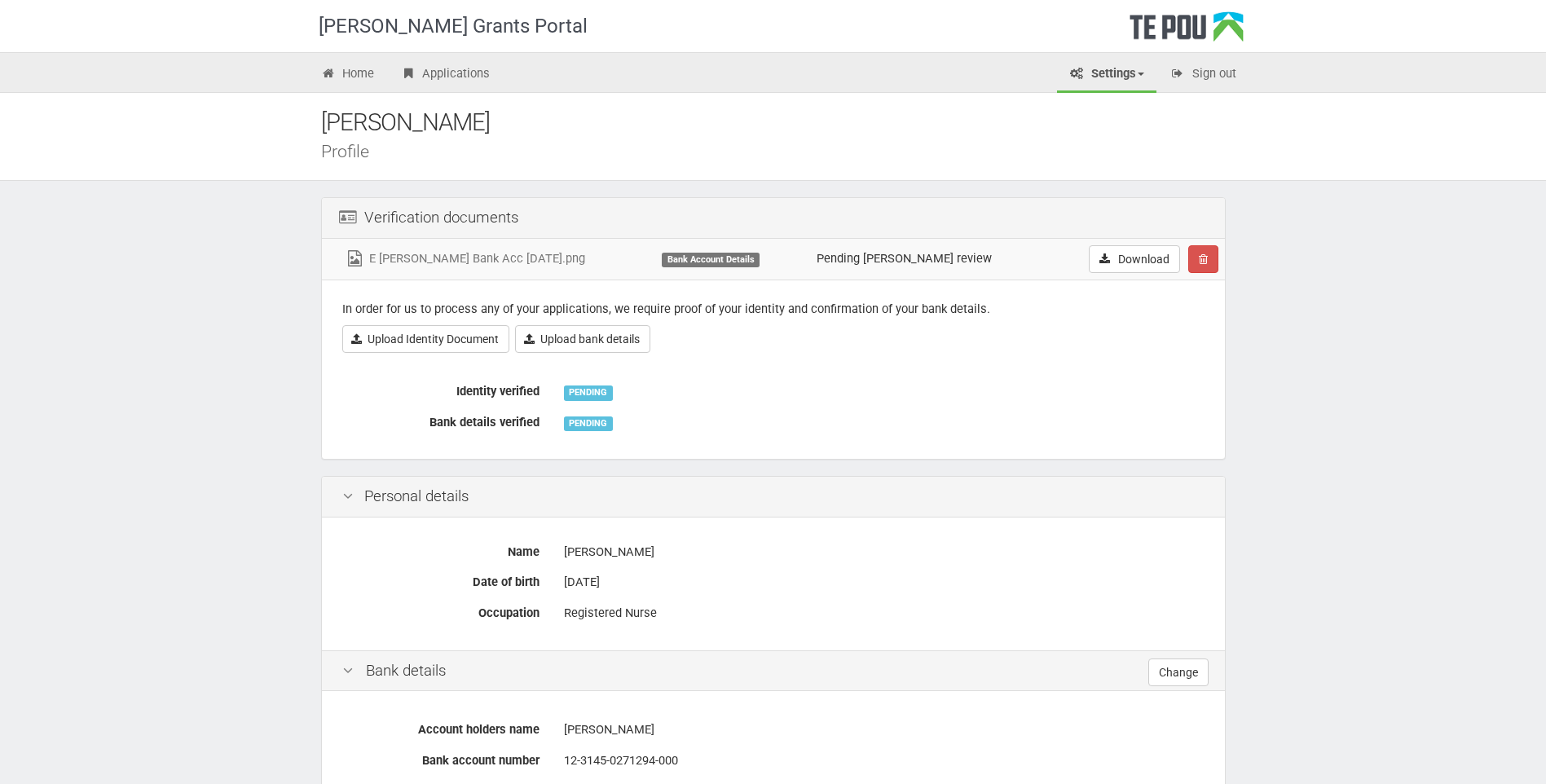 scroll, scrollTop: 0, scrollLeft: 0, axis: both 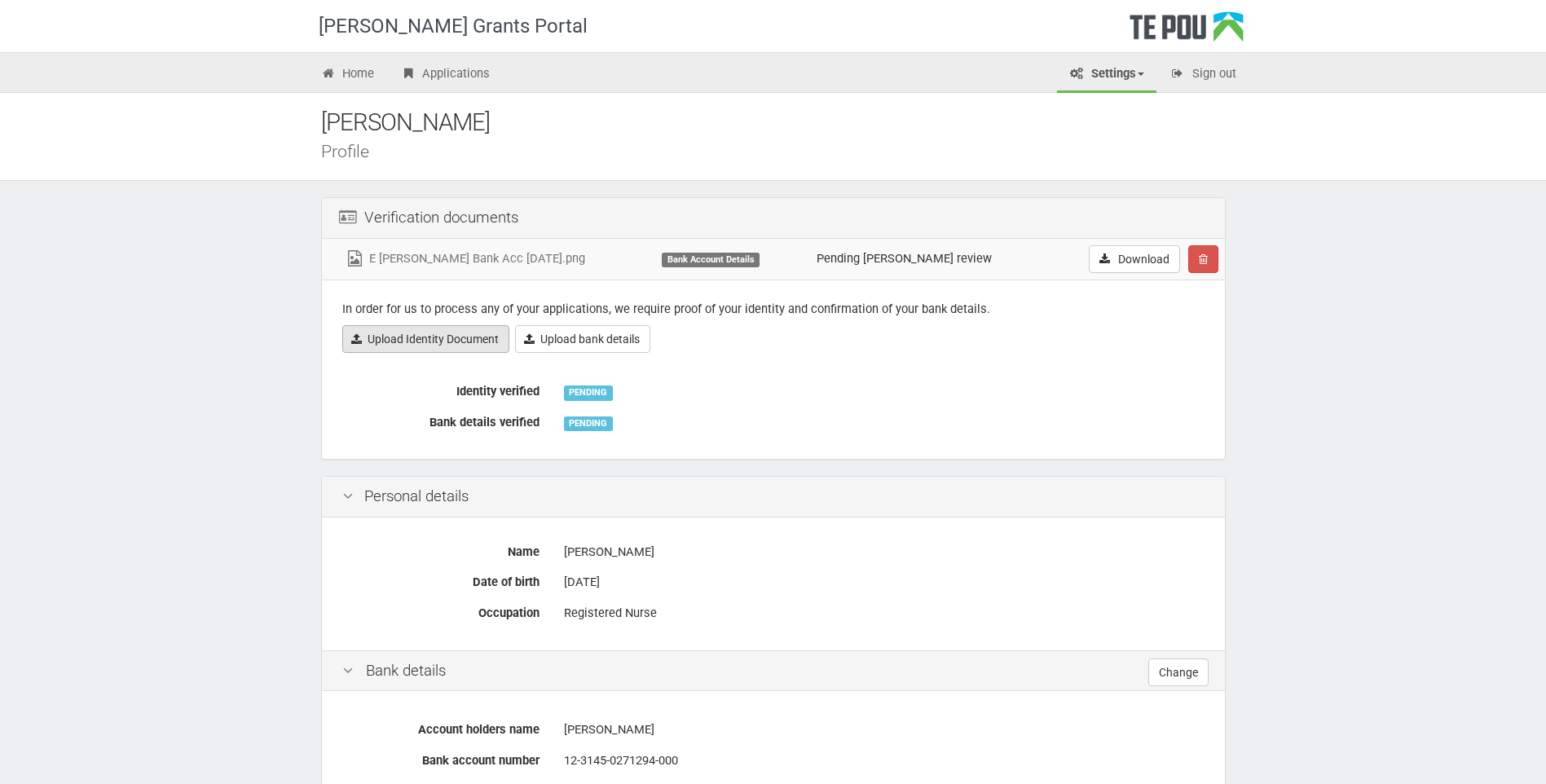 click on "Upload Identity Document" at bounding box center (425, 339) 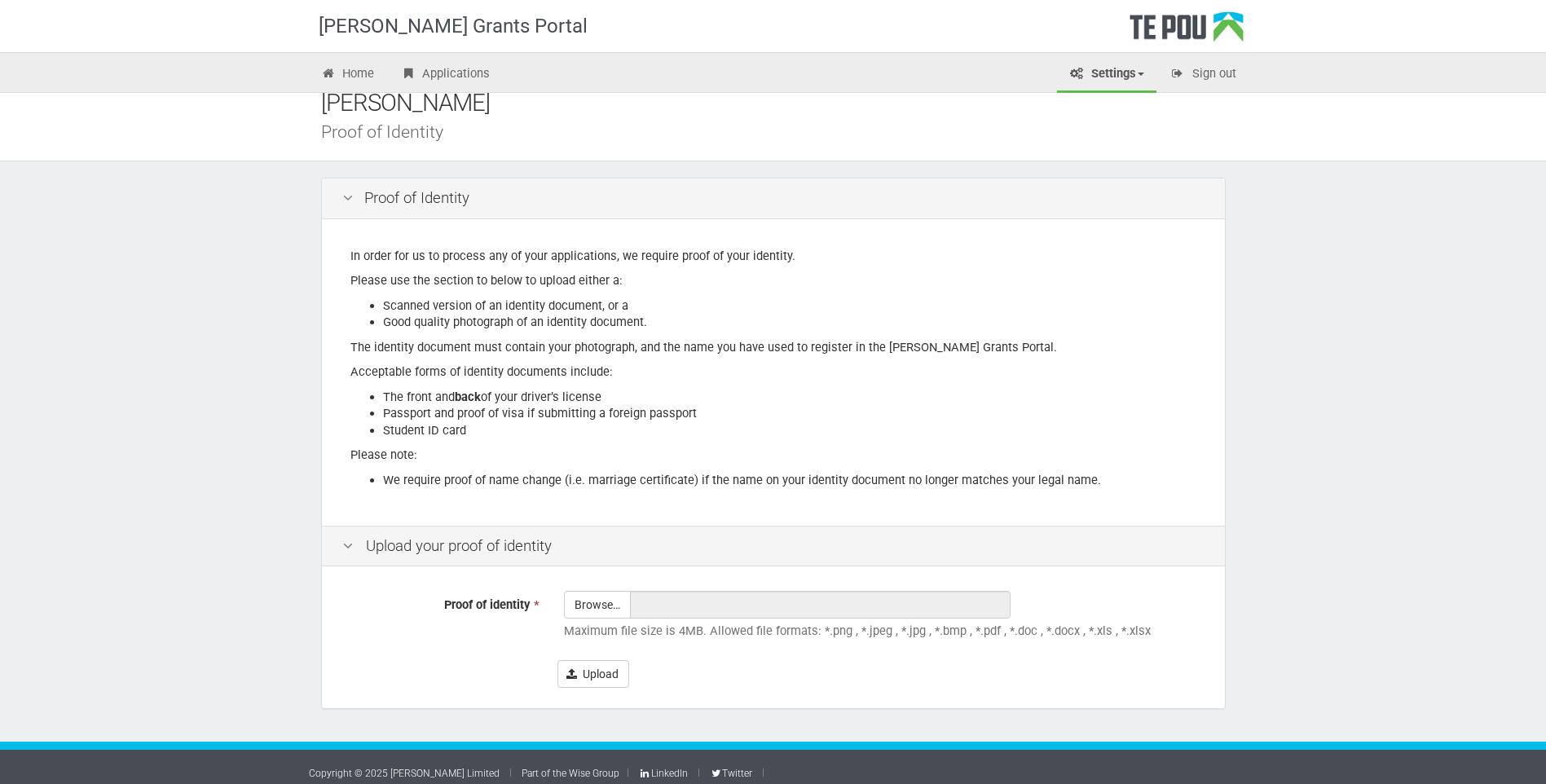 scroll, scrollTop: 30, scrollLeft: 0, axis: vertical 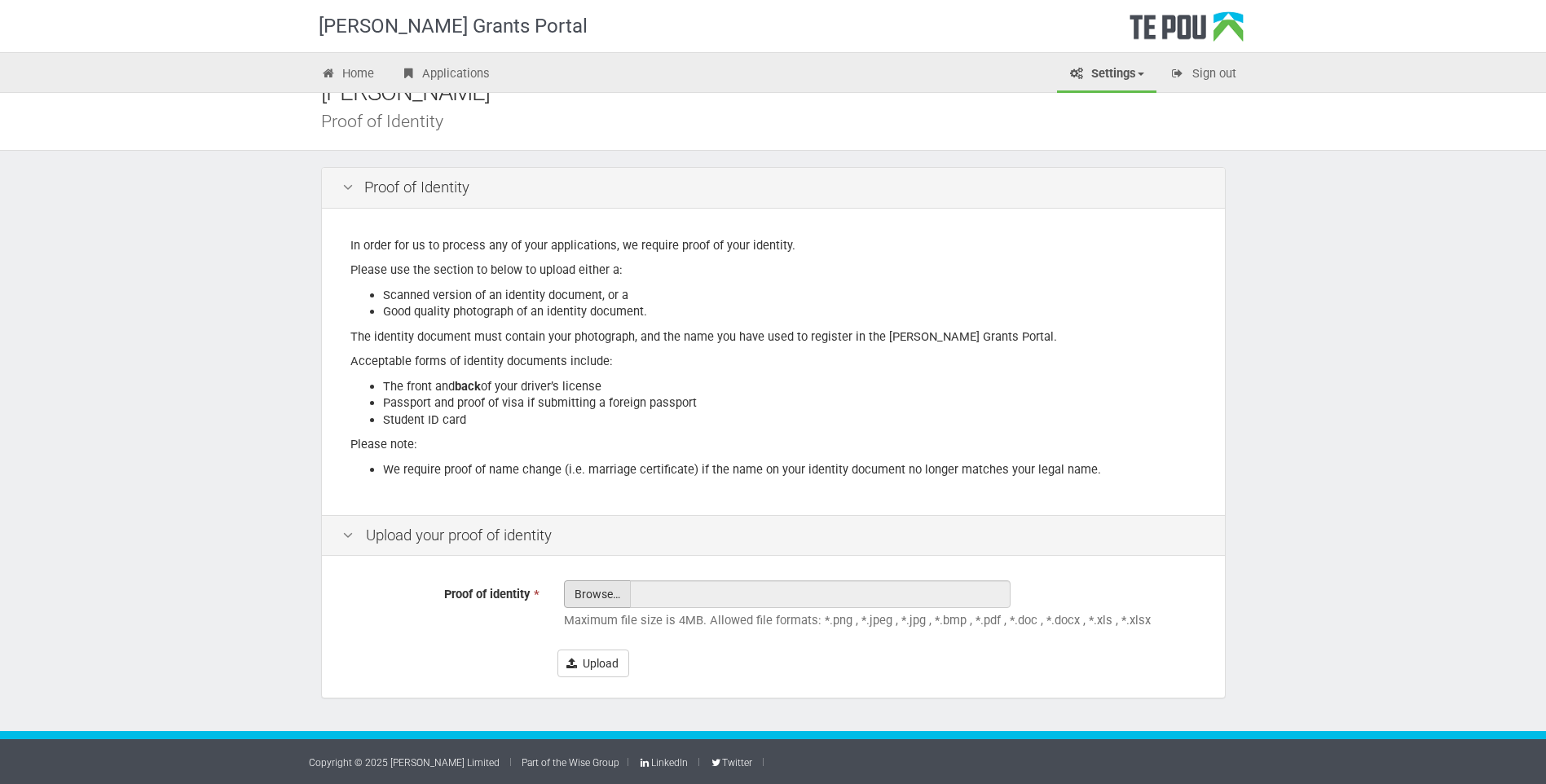 click on "Proof of identity *" at bounding box center [597, 639] 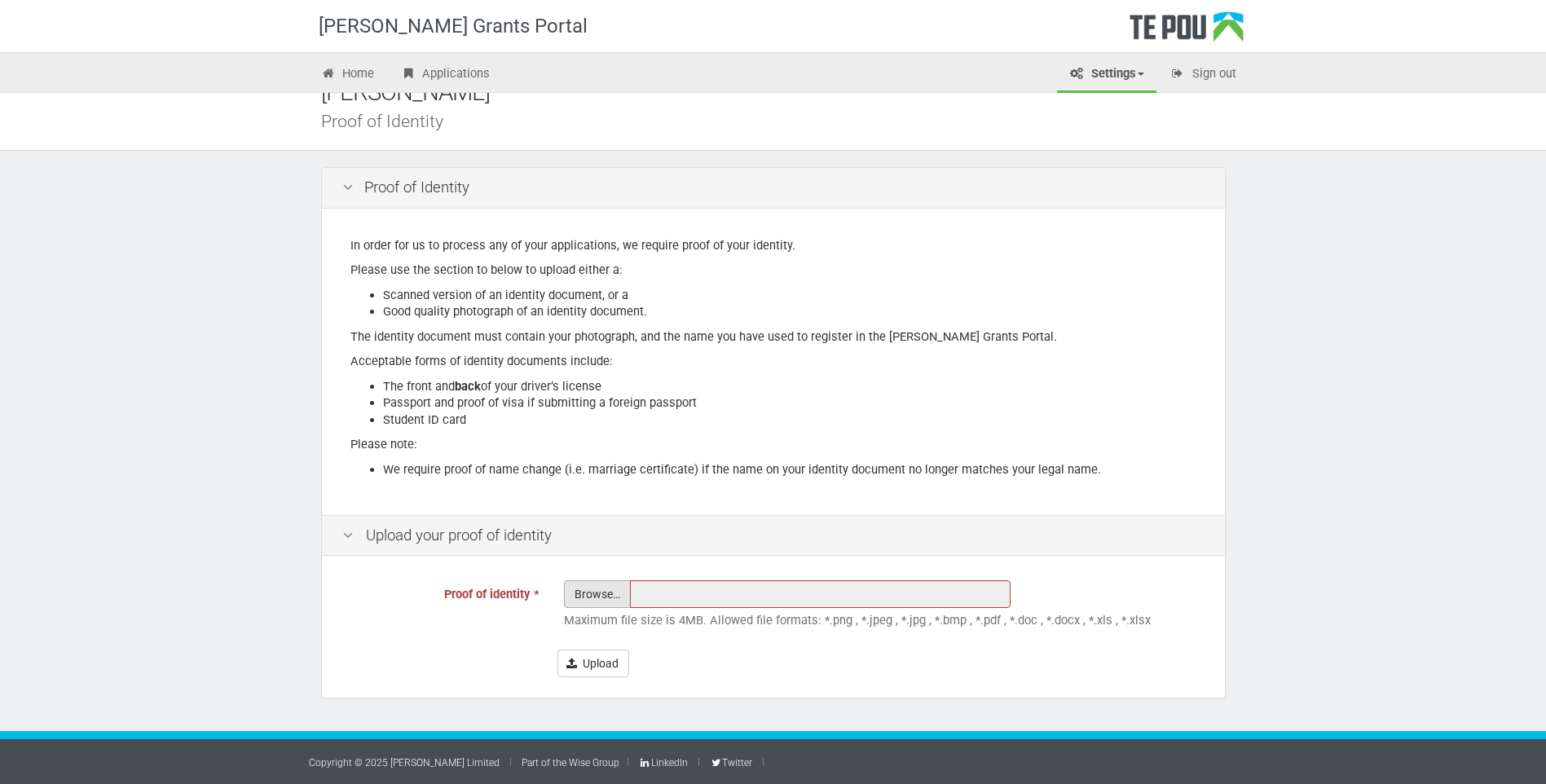 type on "C:\fakepath\E Hutchinson Driver Licence.png" 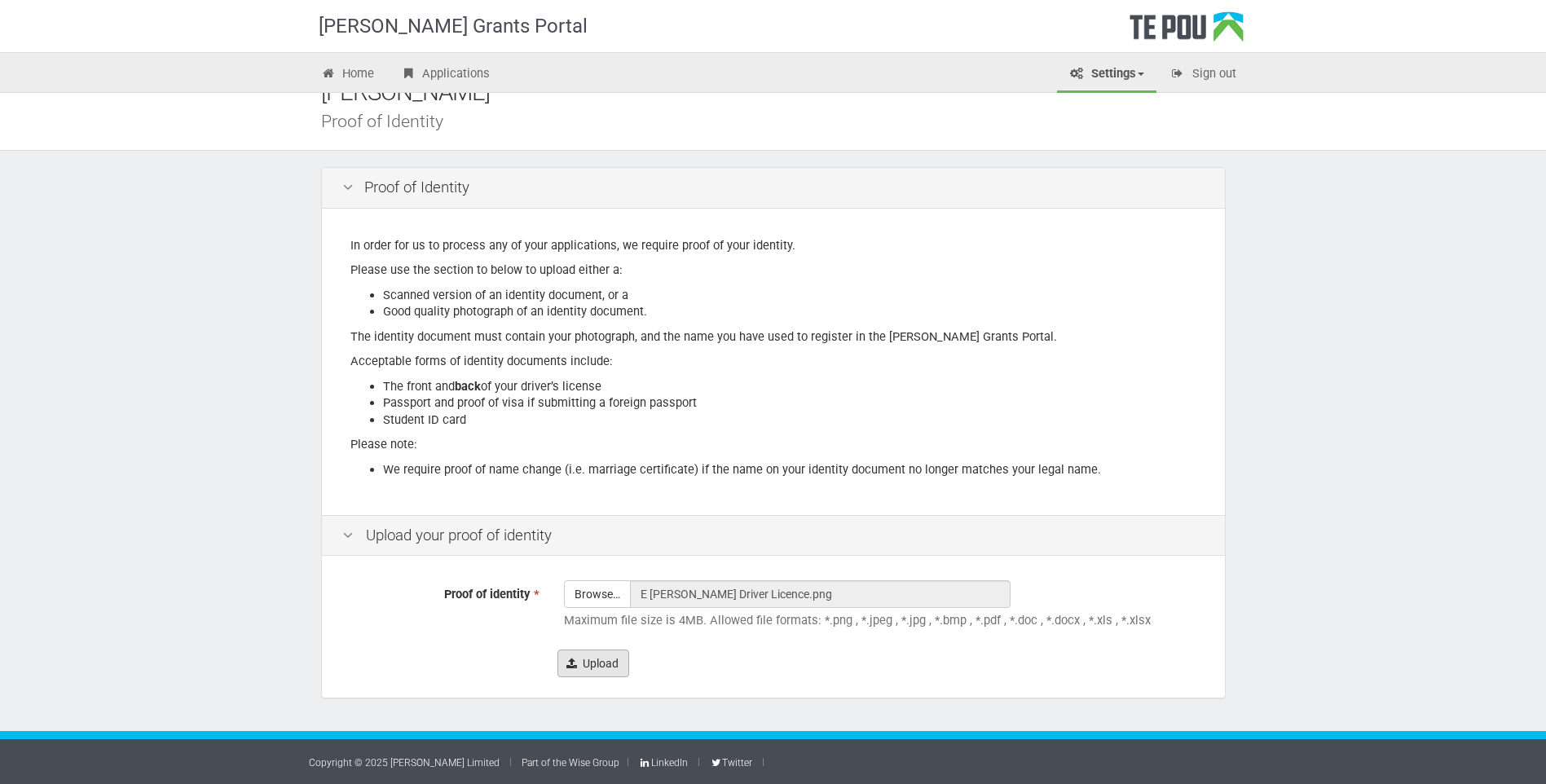 click on "Upload" at bounding box center [593, 663] 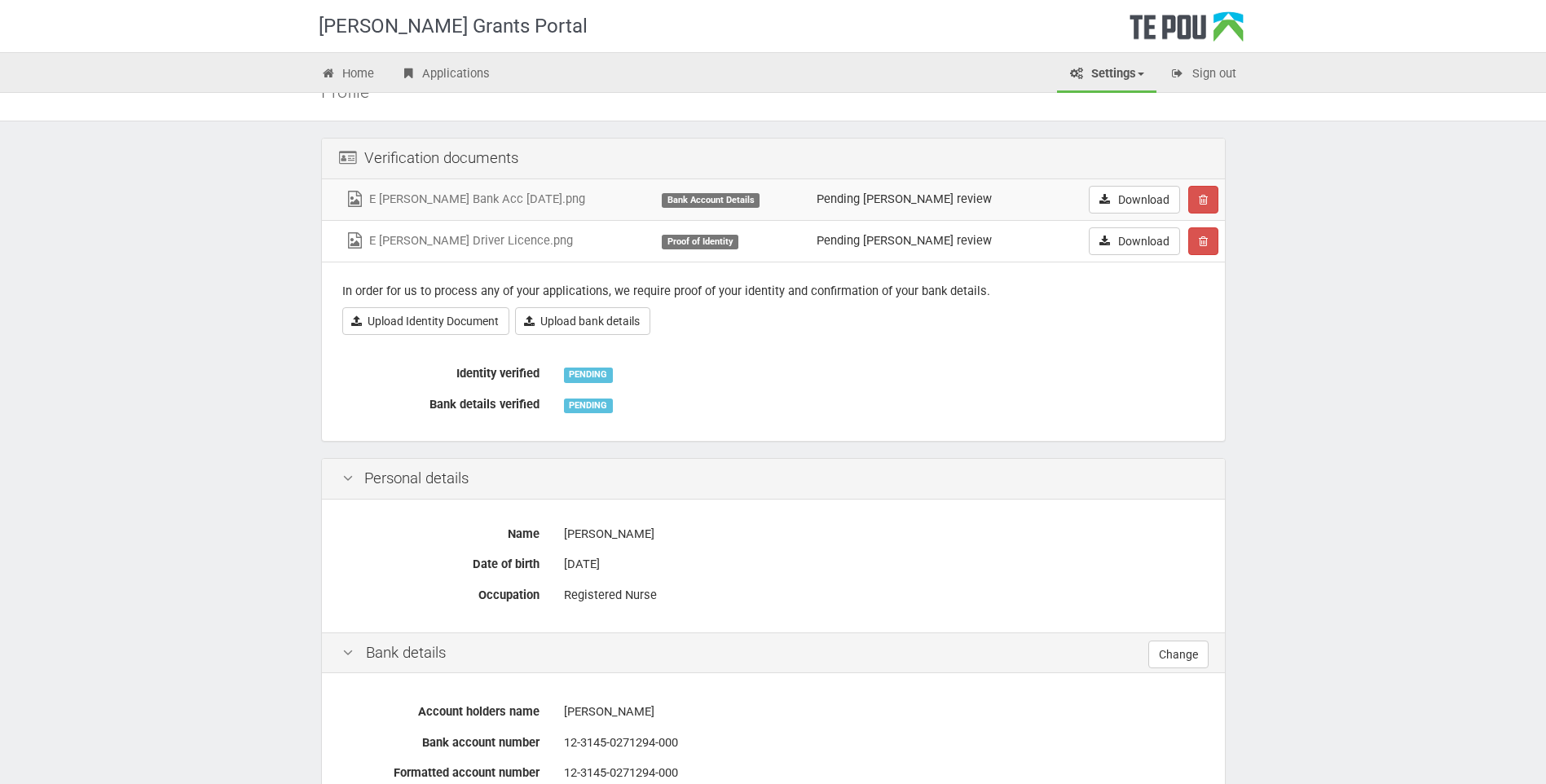 scroll, scrollTop: 0, scrollLeft: 0, axis: both 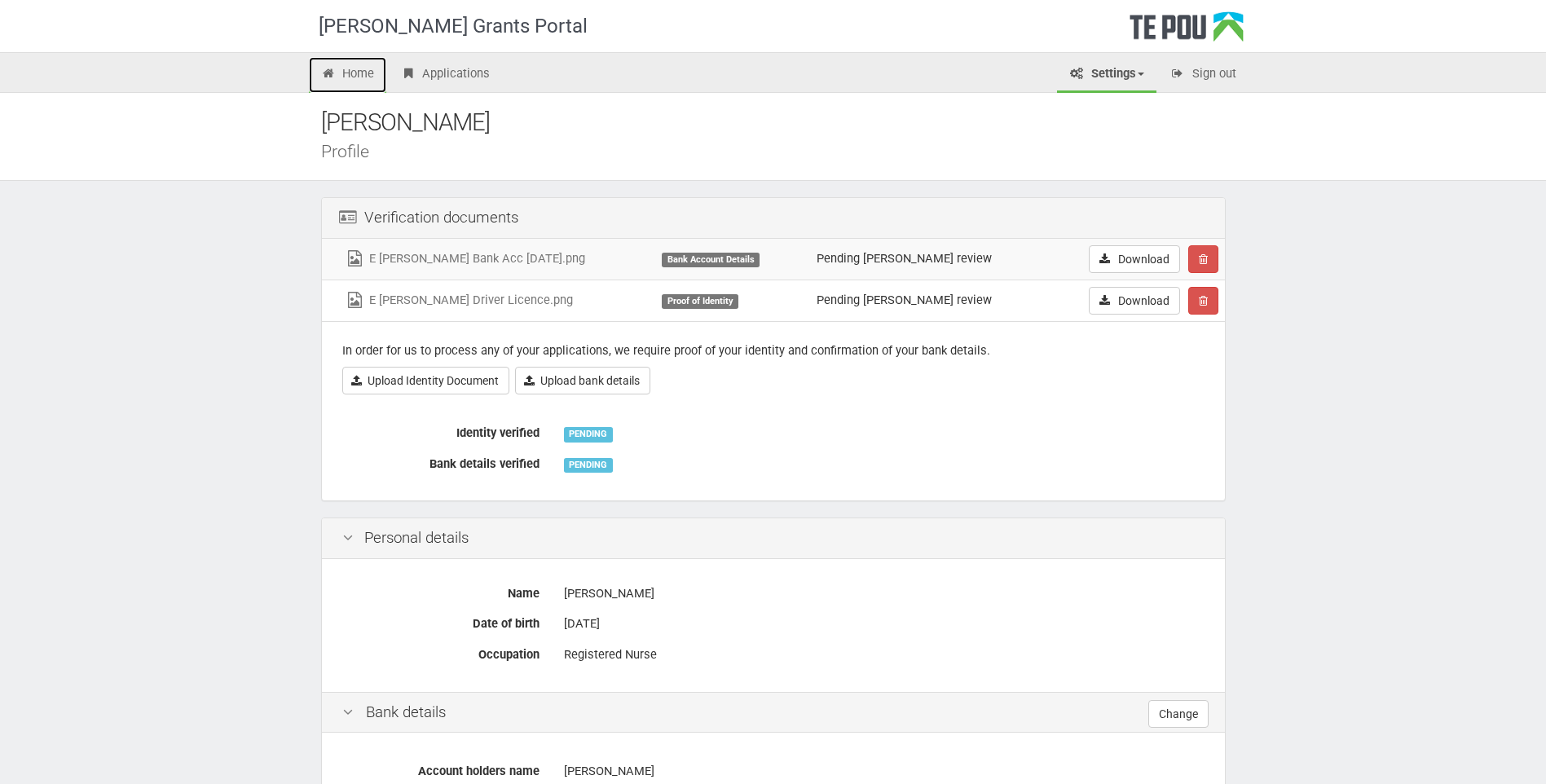 click on "Home" at bounding box center [348, 75] 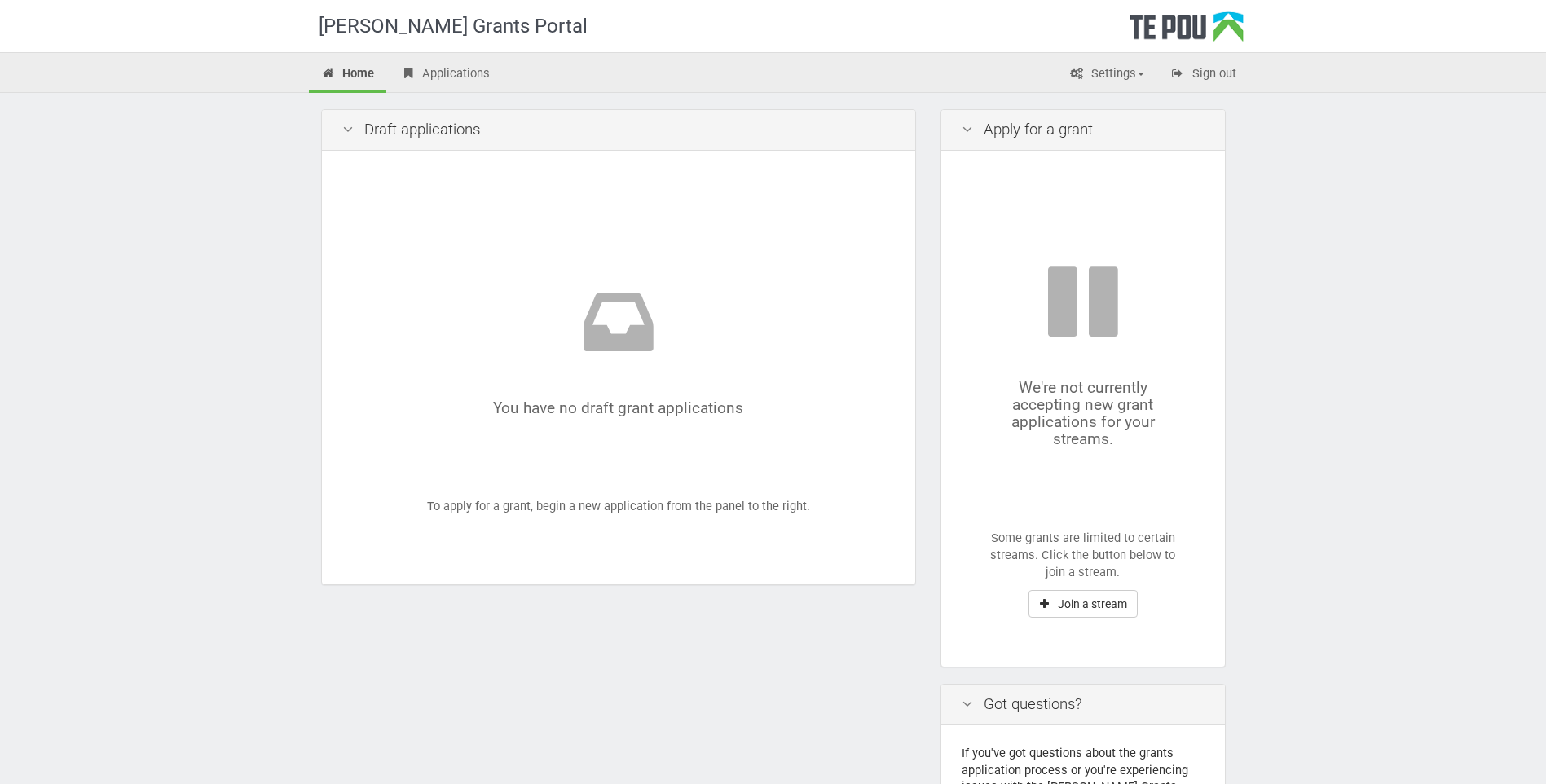scroll, scrollTop: 0, scrollLeft: 0, axis: both 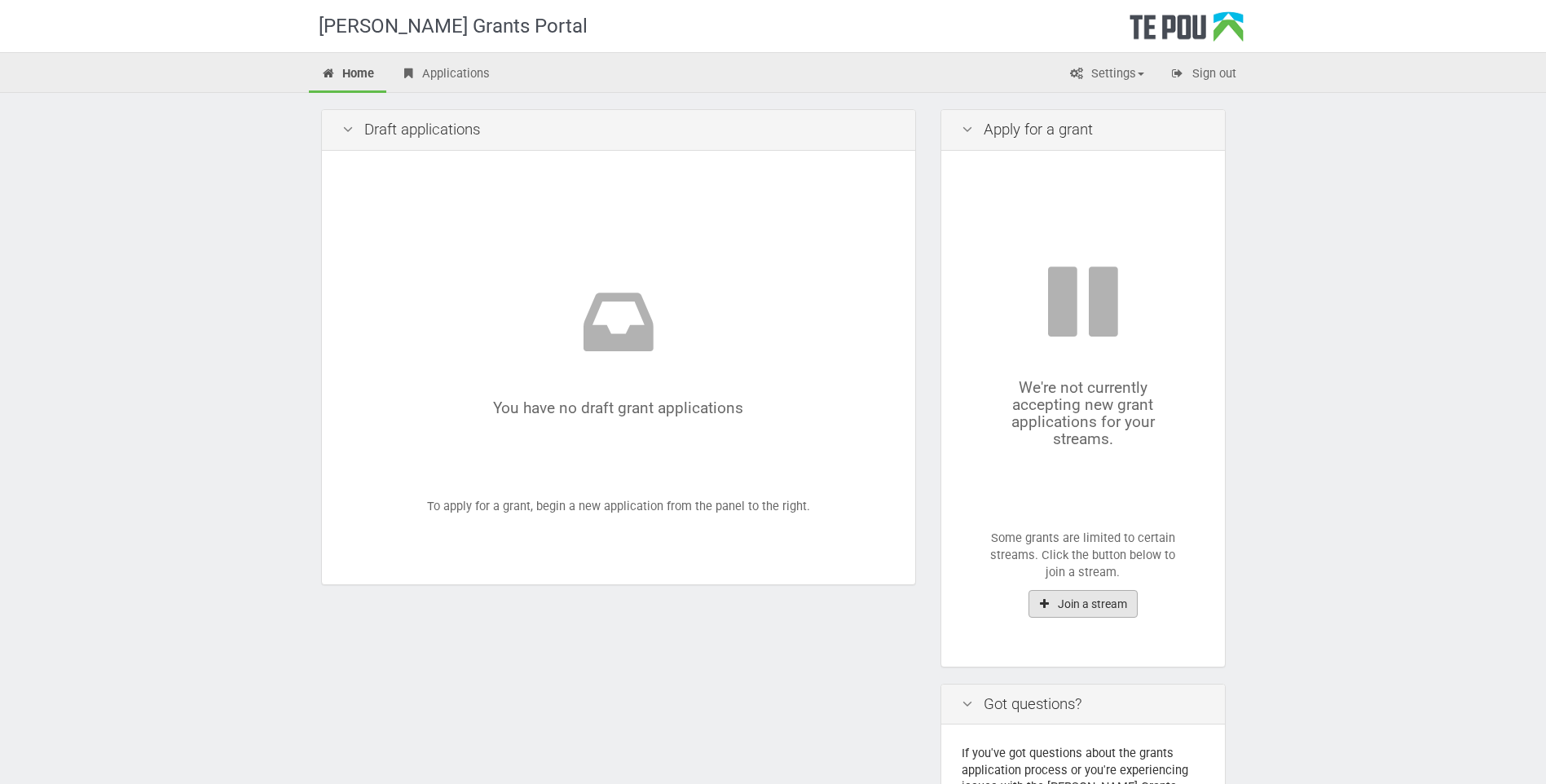 click on "Join a stream" at bounding box center [1083, 604] 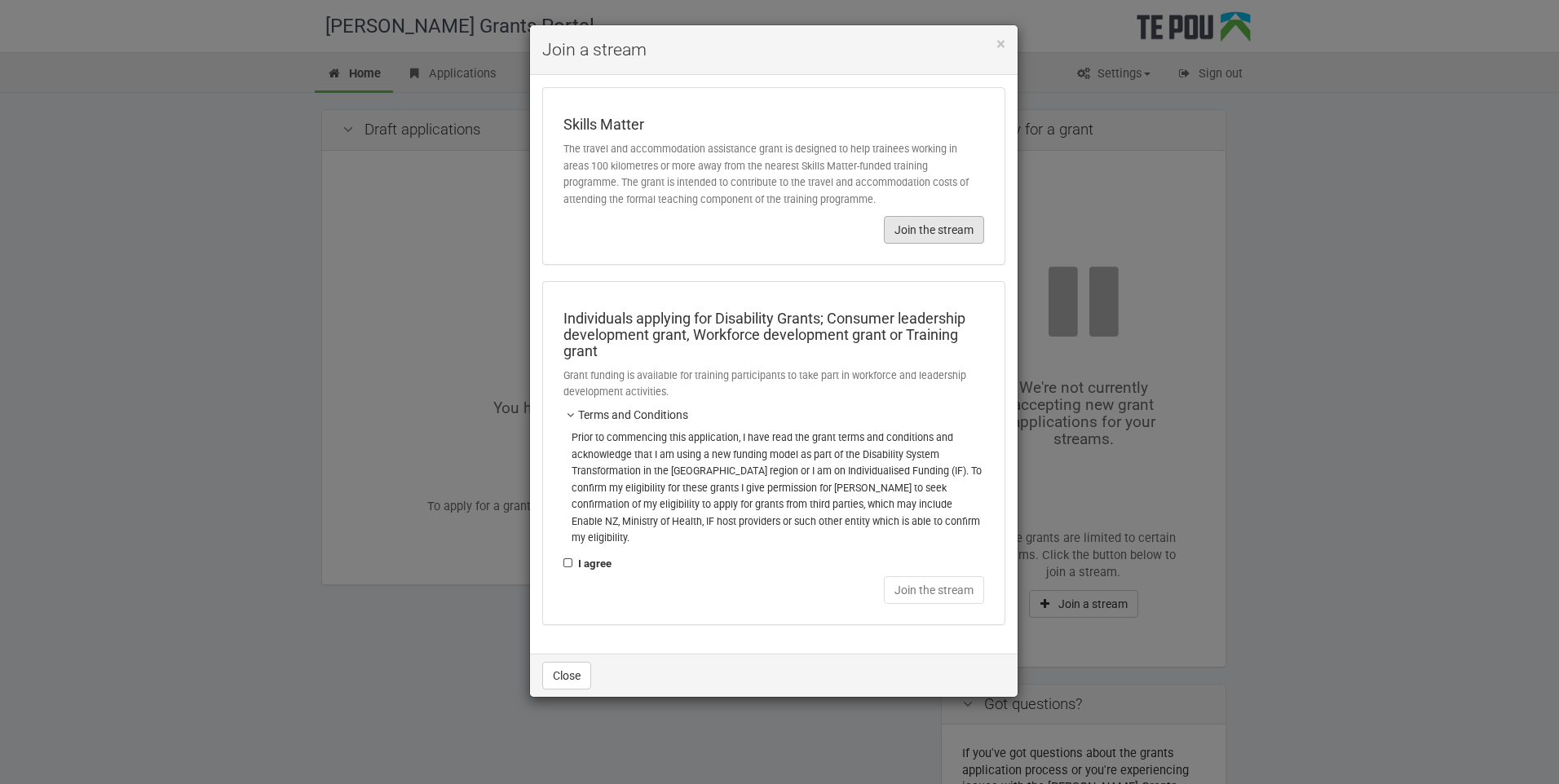 click on "Join the stream" at bounding box center (934, 230) 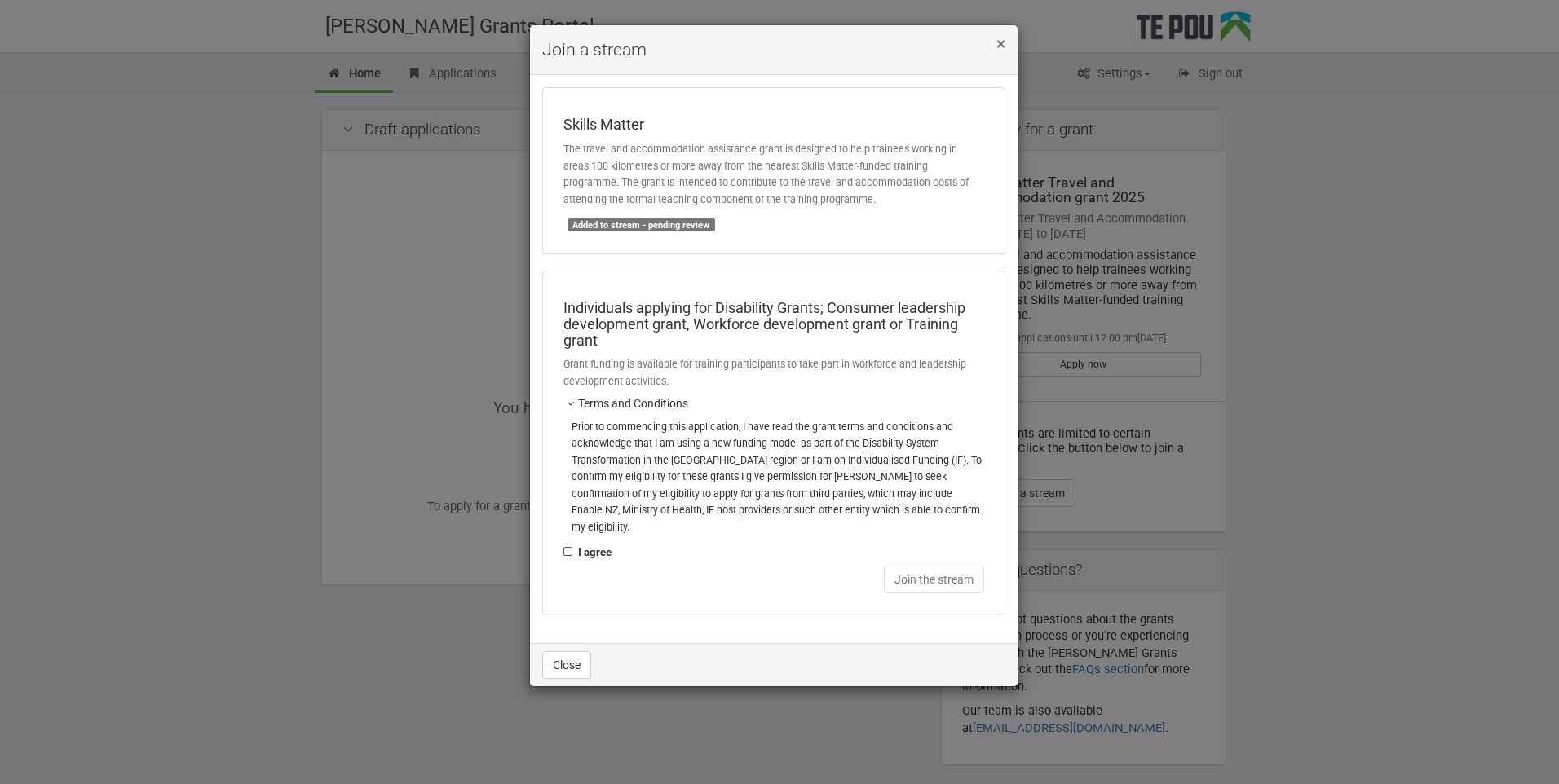 click on "×" at bounding box center (1000, 44) 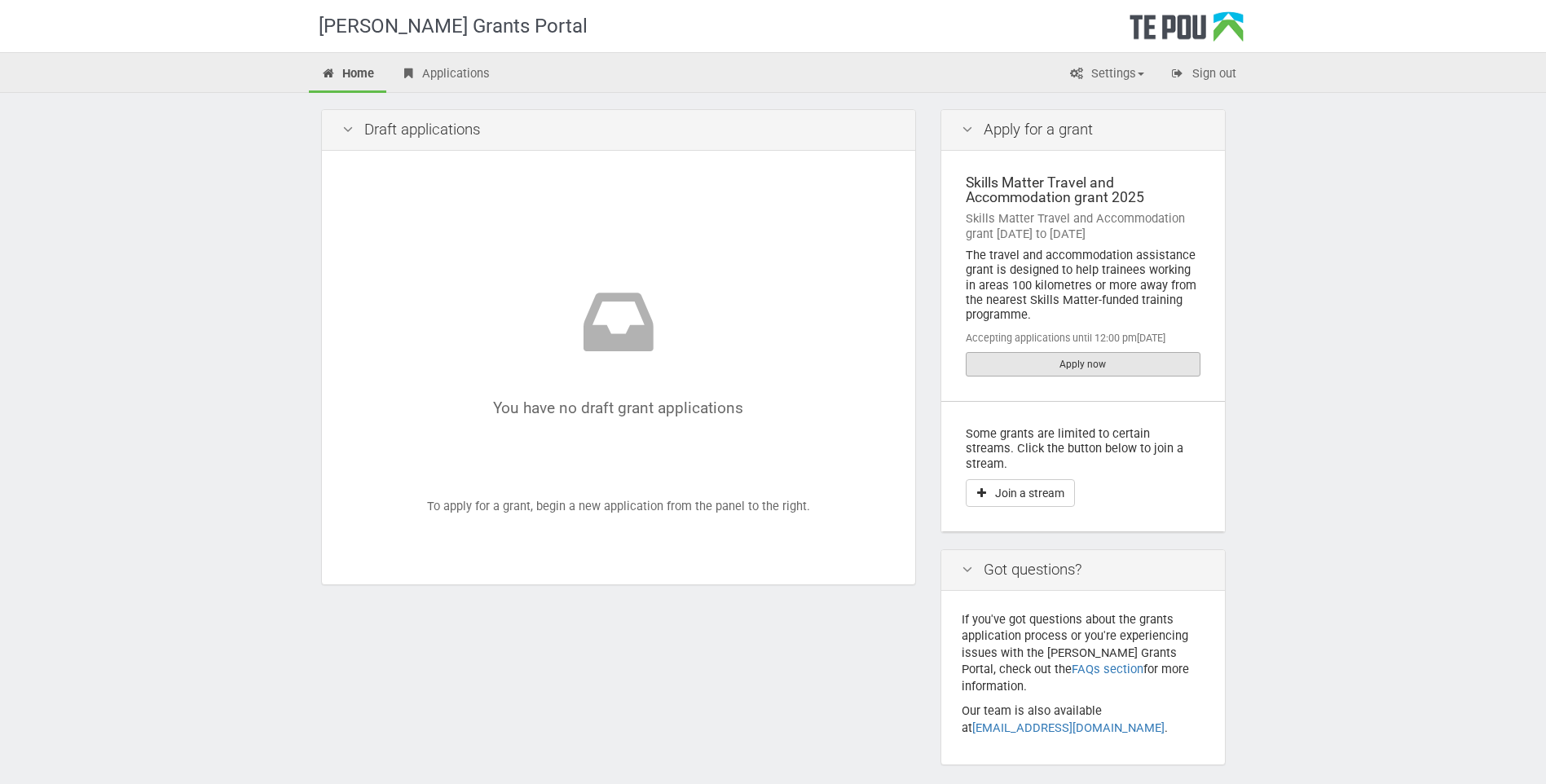 click on "Apply now" at bounding box center [1083, 364] 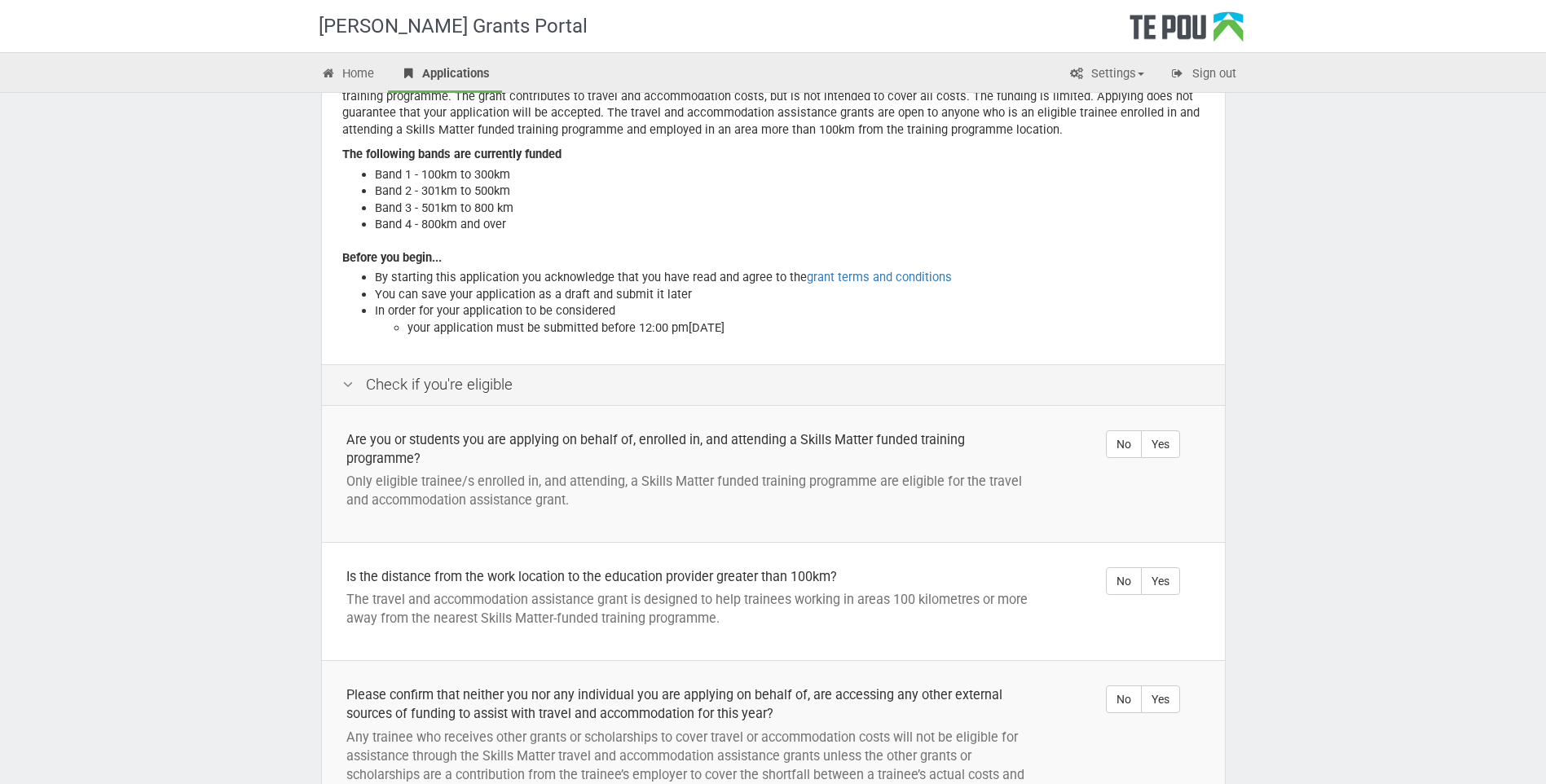 scroll, scrollTop: 163, scrollLeft: 0, axis: vertical 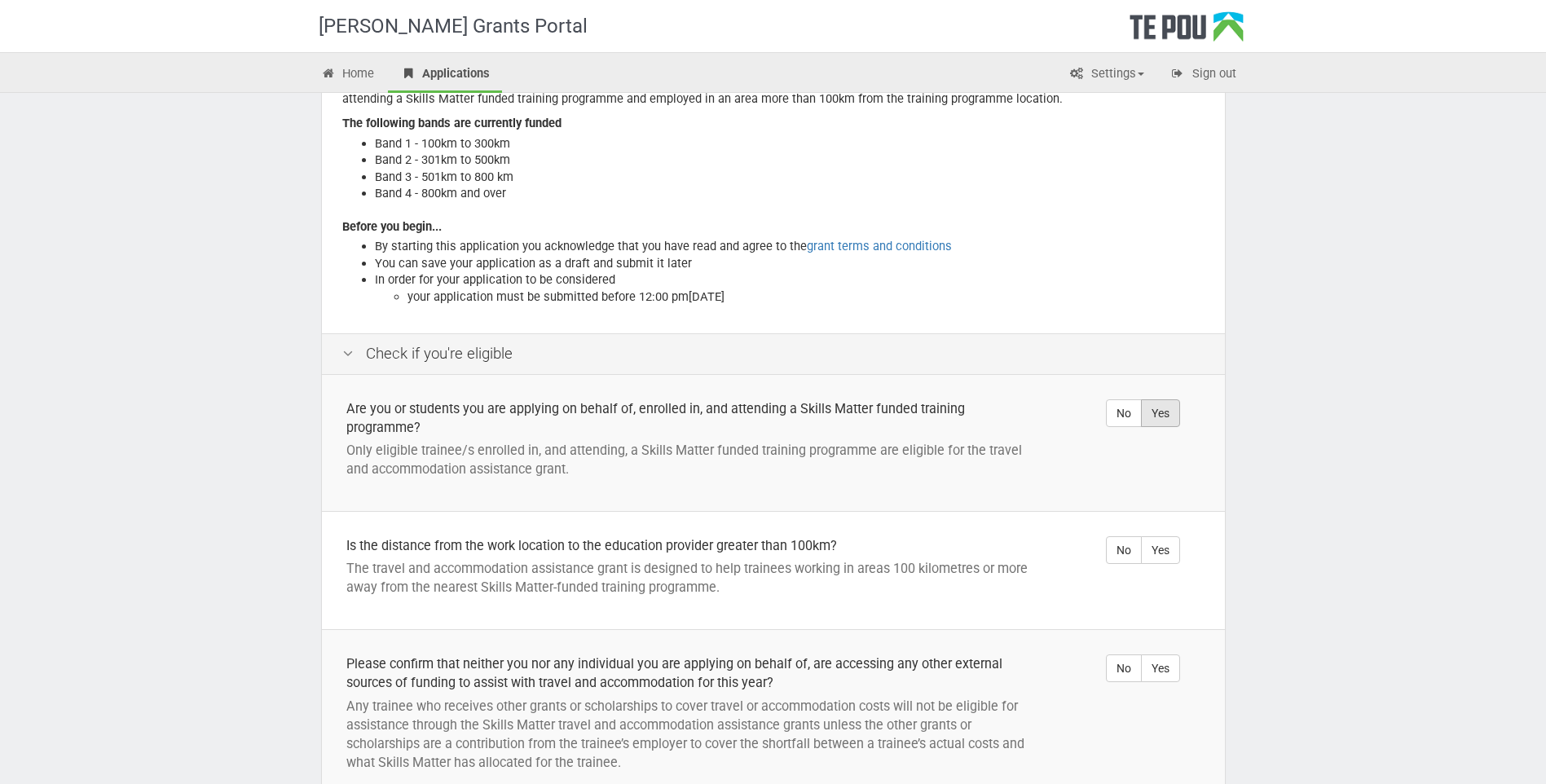 click on "Yes" at bounding box center (1161, 413) 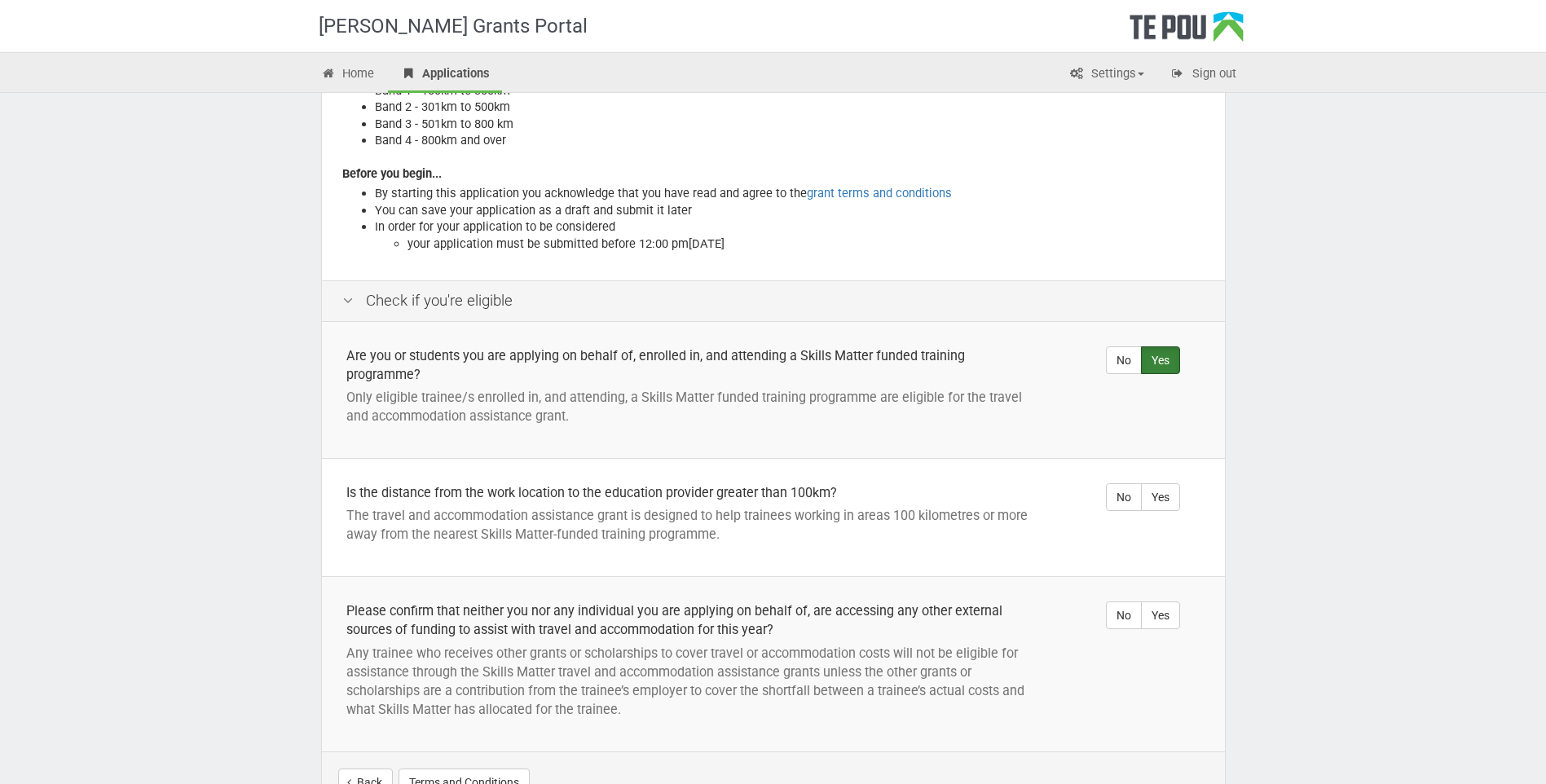 scroll, scrollTop: 244, scrollLeft: 0, axis: vertical 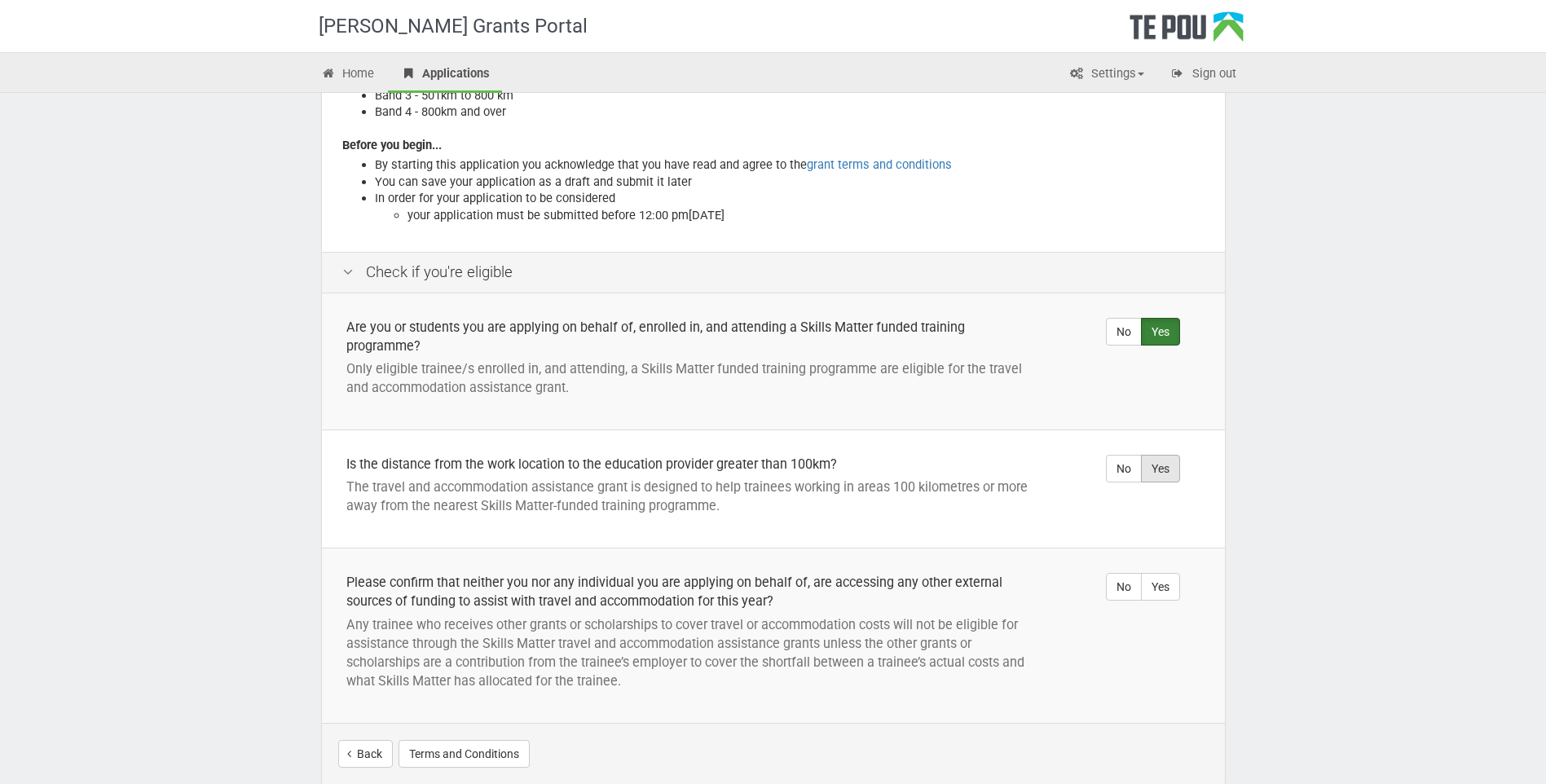 click on "Yes" at bounding box center (1161, 469) 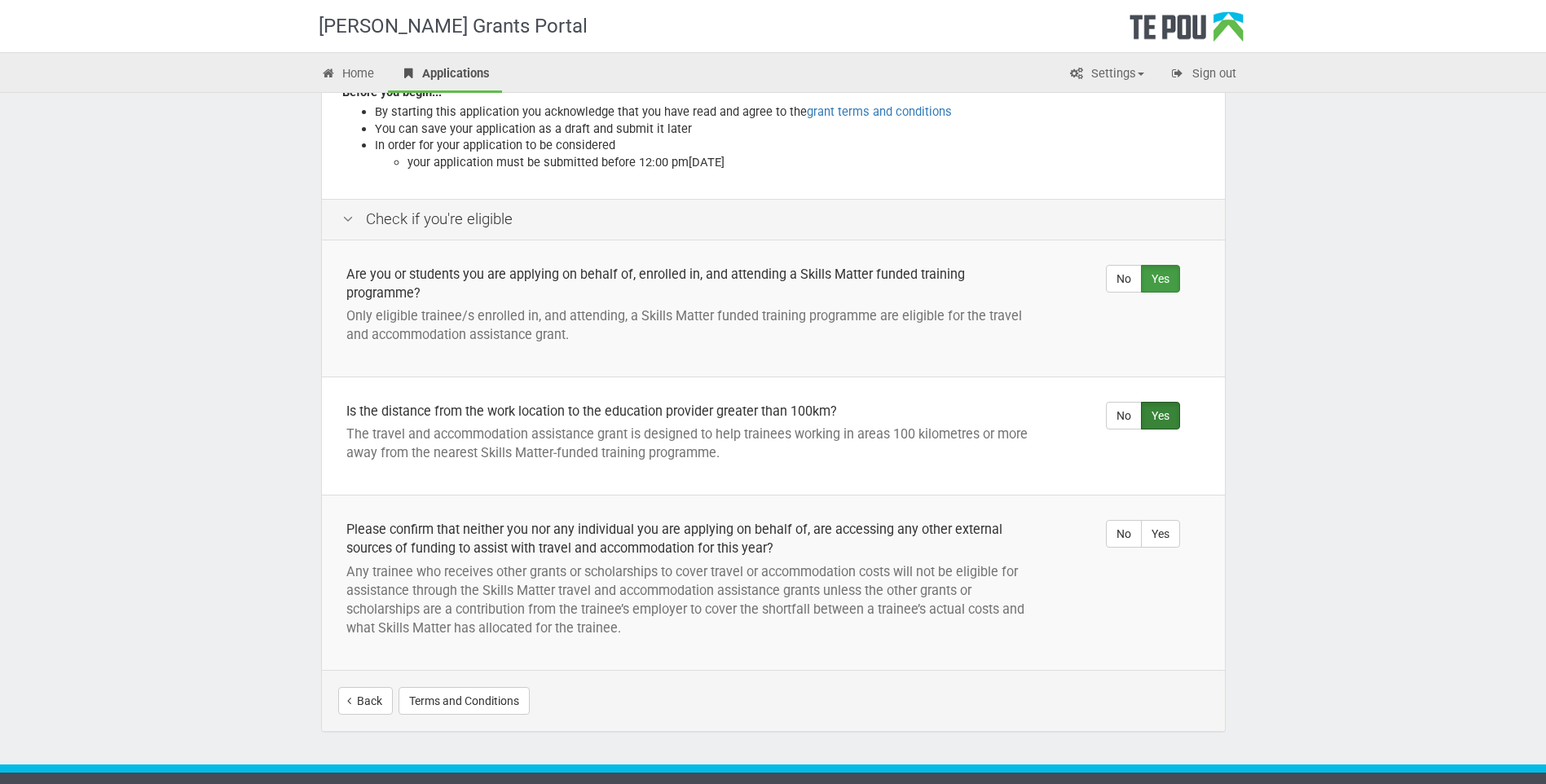 scroll, scrollTop: 326, scrollLeft: 0, axis: vertical 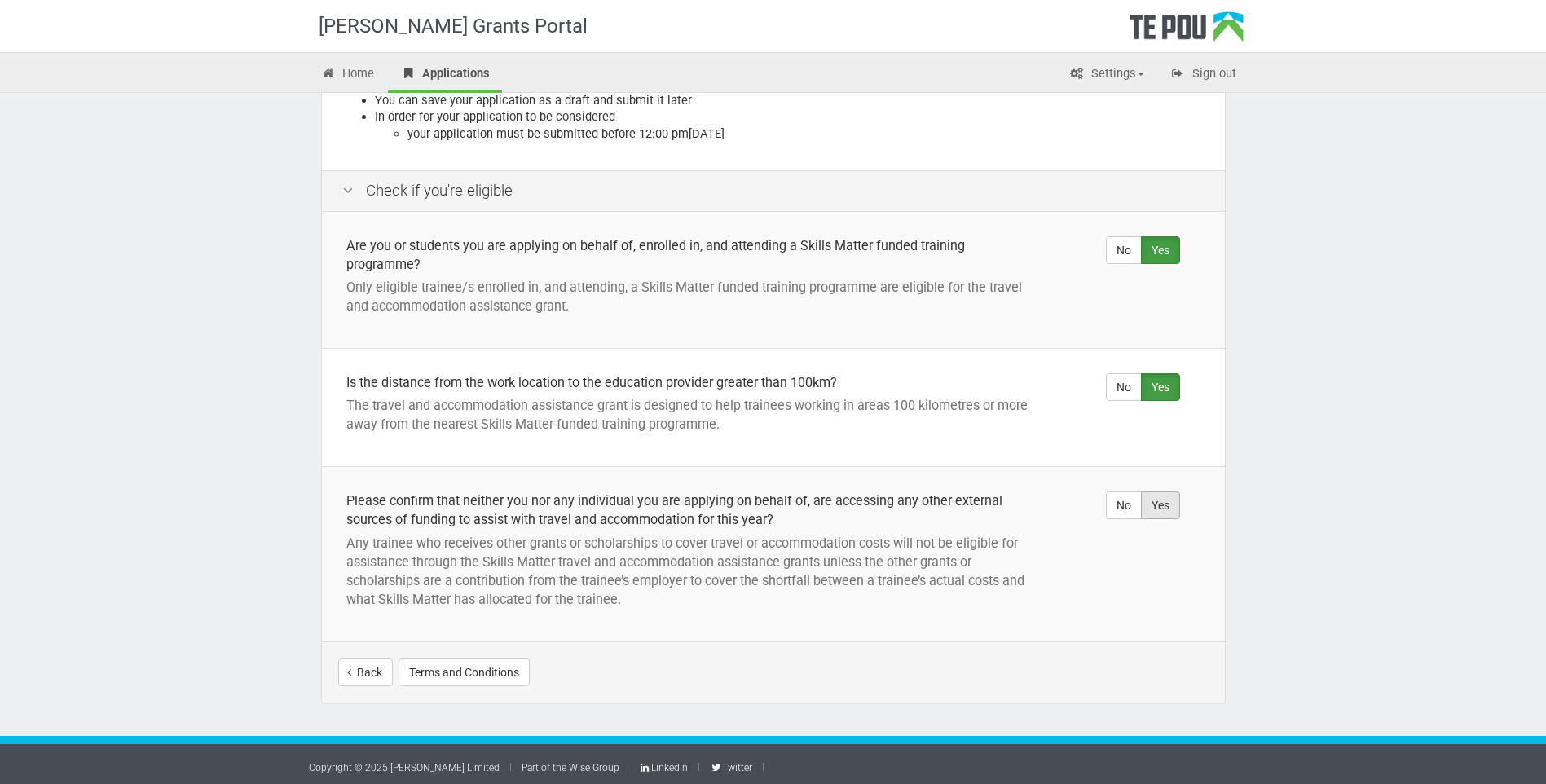 click on "Yes" at bounding box center (1161, 505) 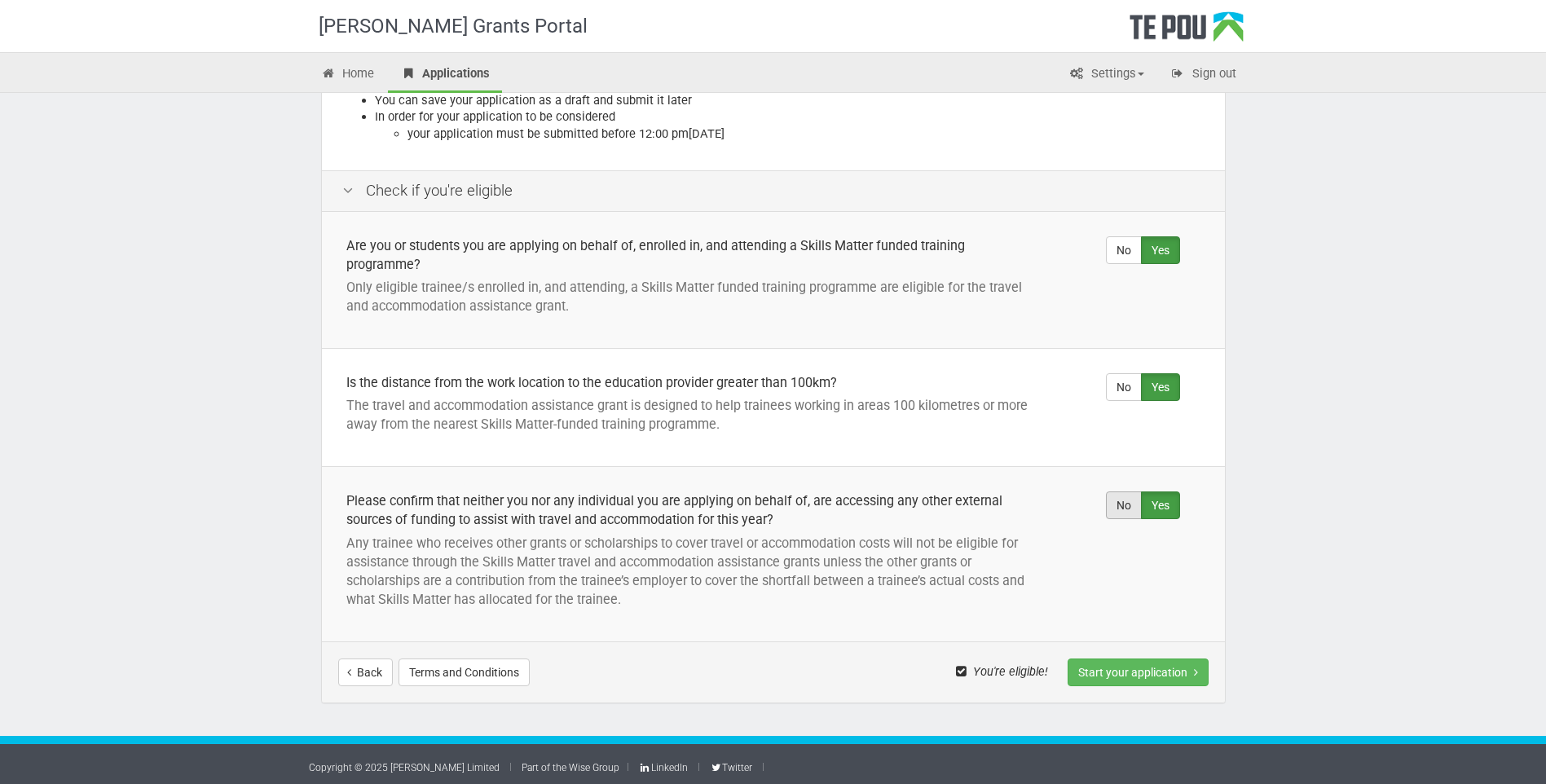 click on "No" at bounding box center (1124, 505) 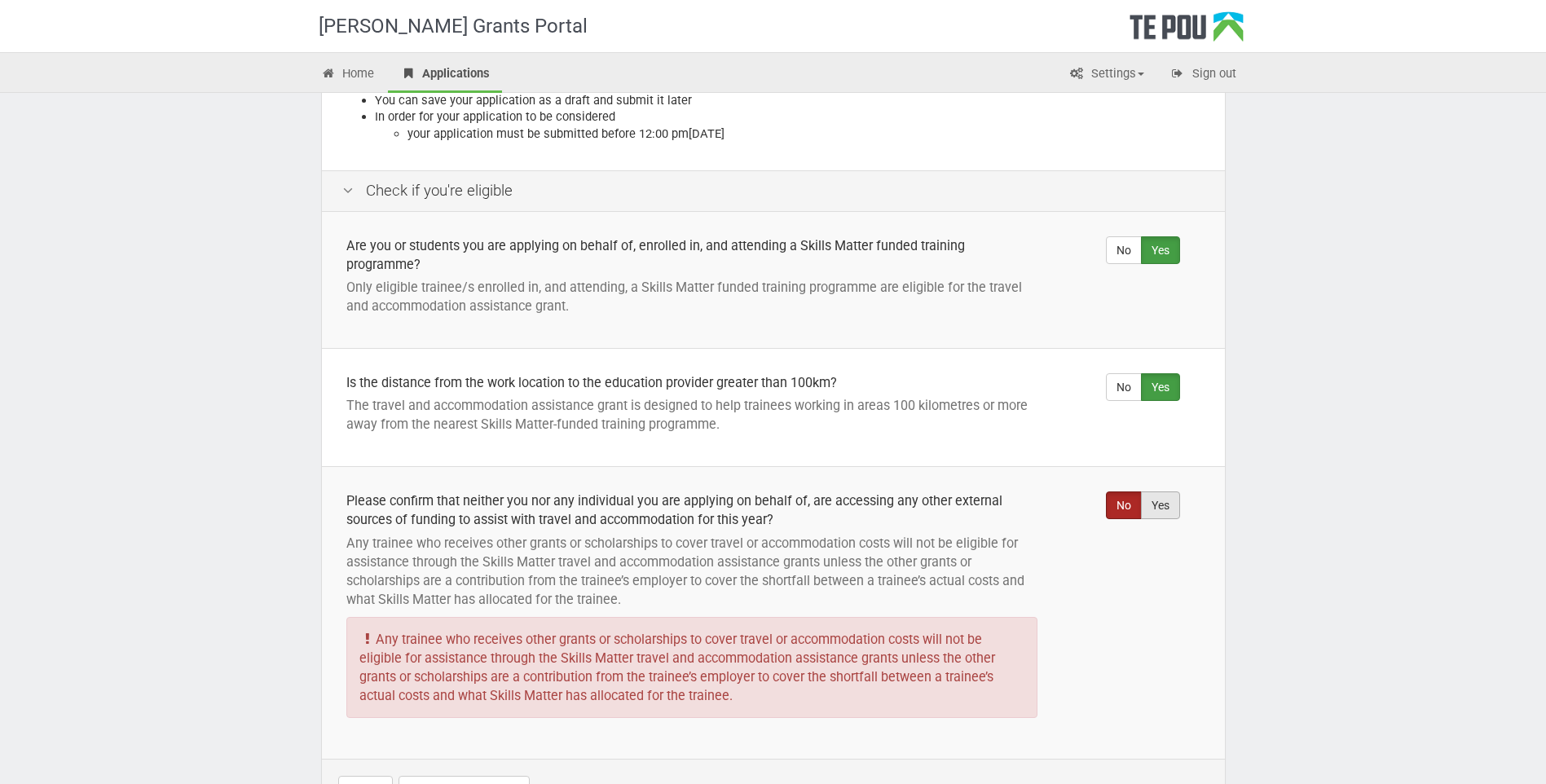 click on "Yes" at bounding box center [1161, 505] 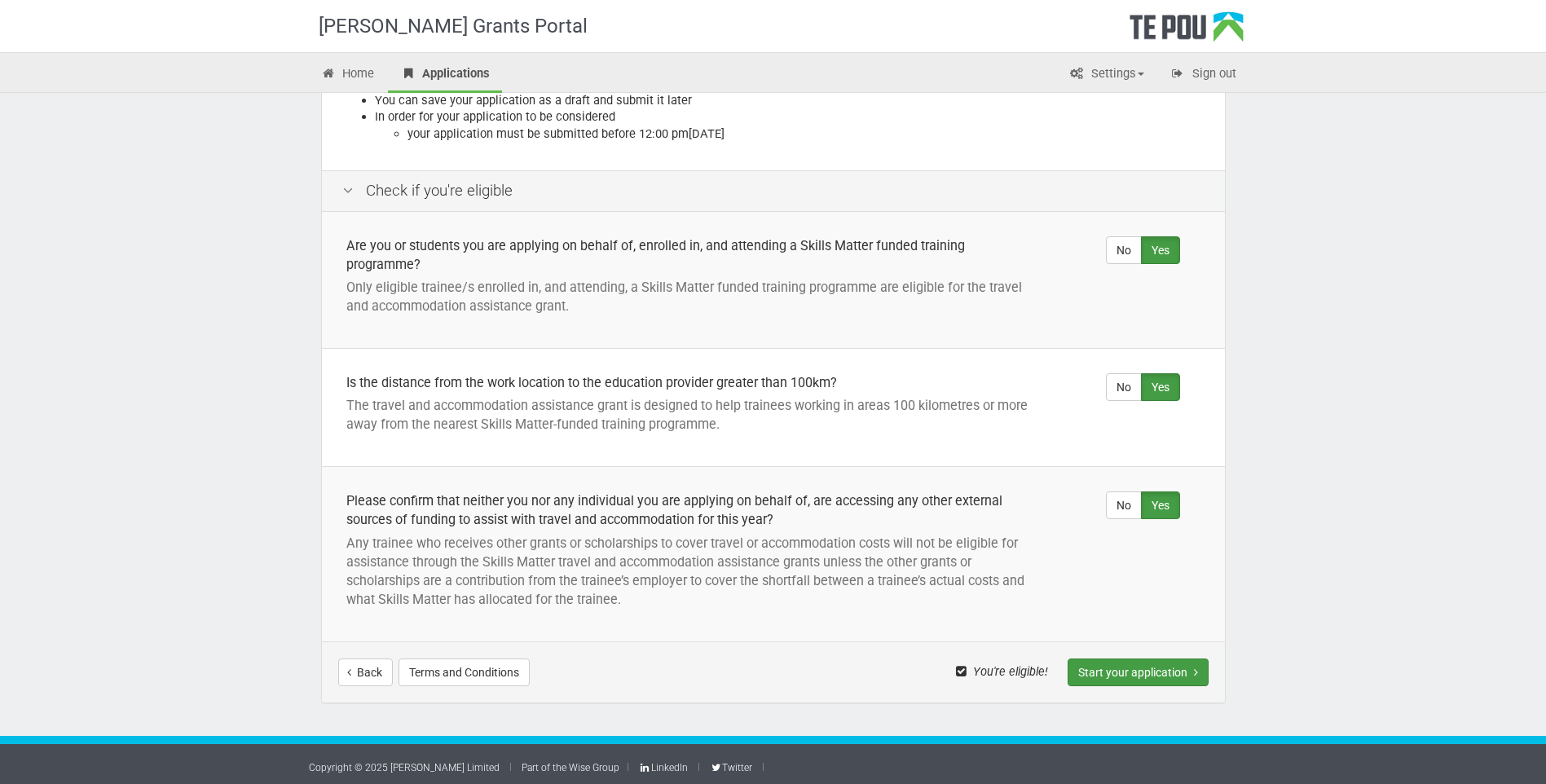click on "Start your application" at bounding box center [1138, 672] 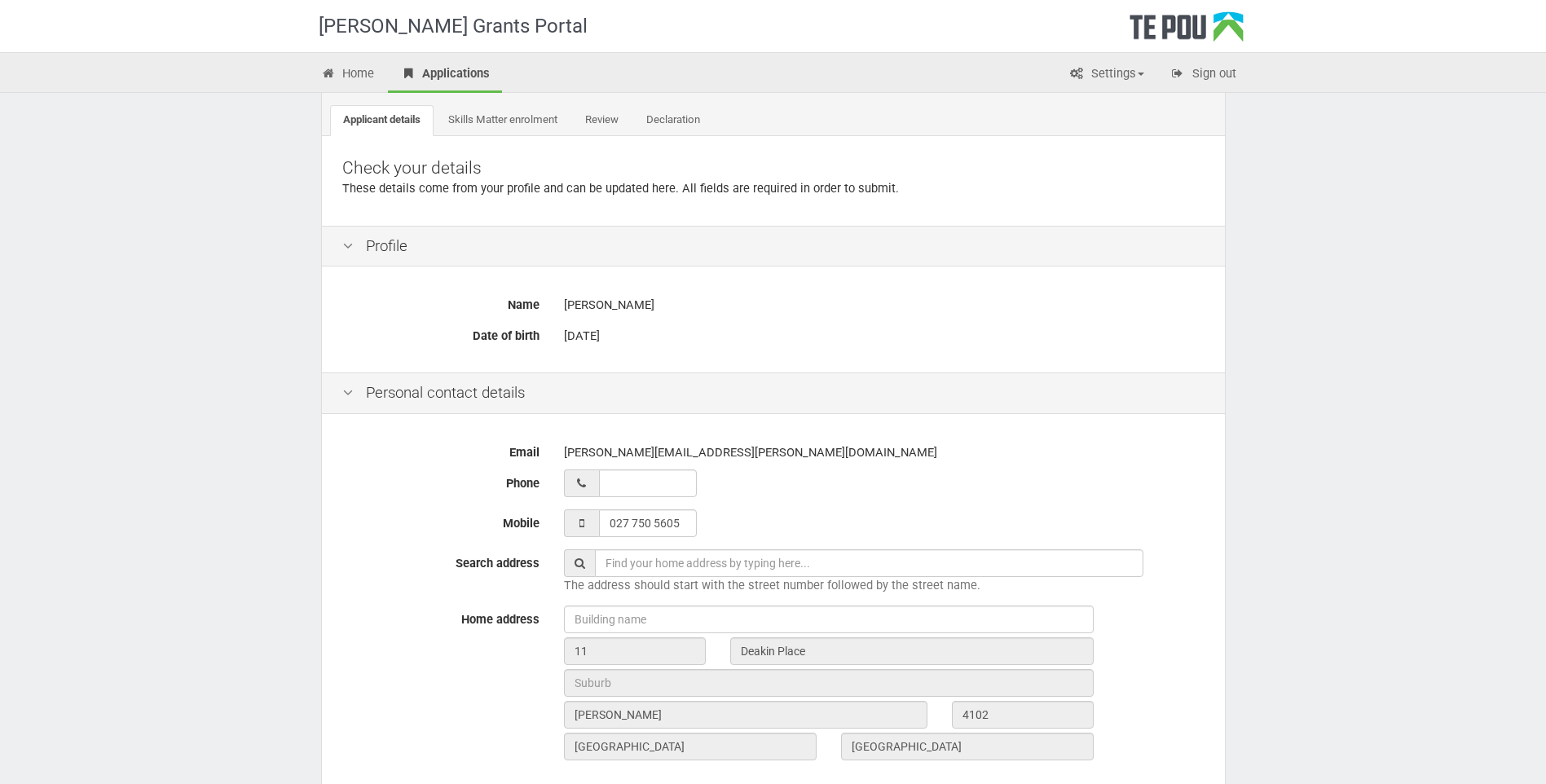 scroll, scrollTop: 163, scrollLeft: 0, axis: vertical 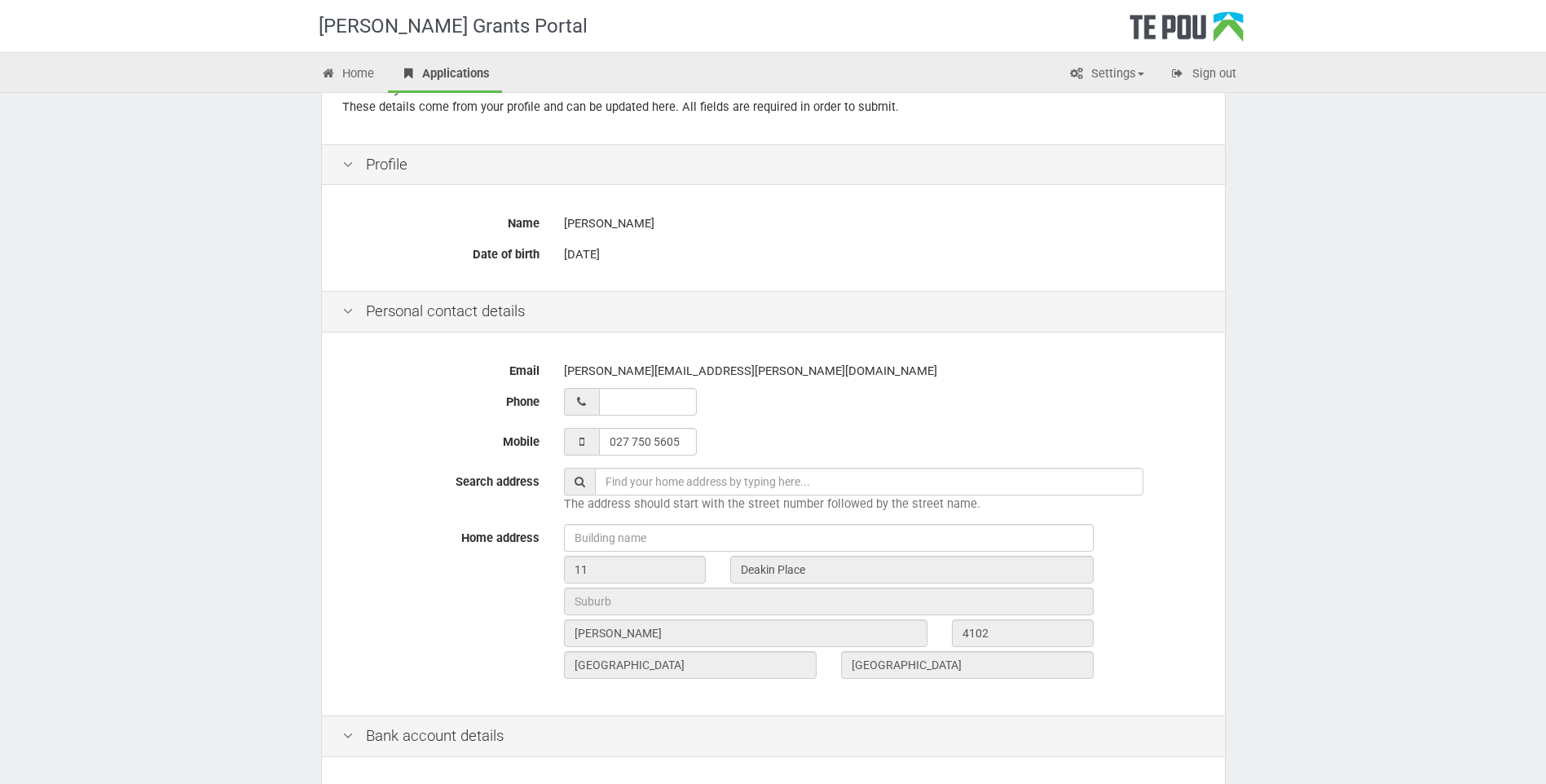 click at bounding box center [869, 482] 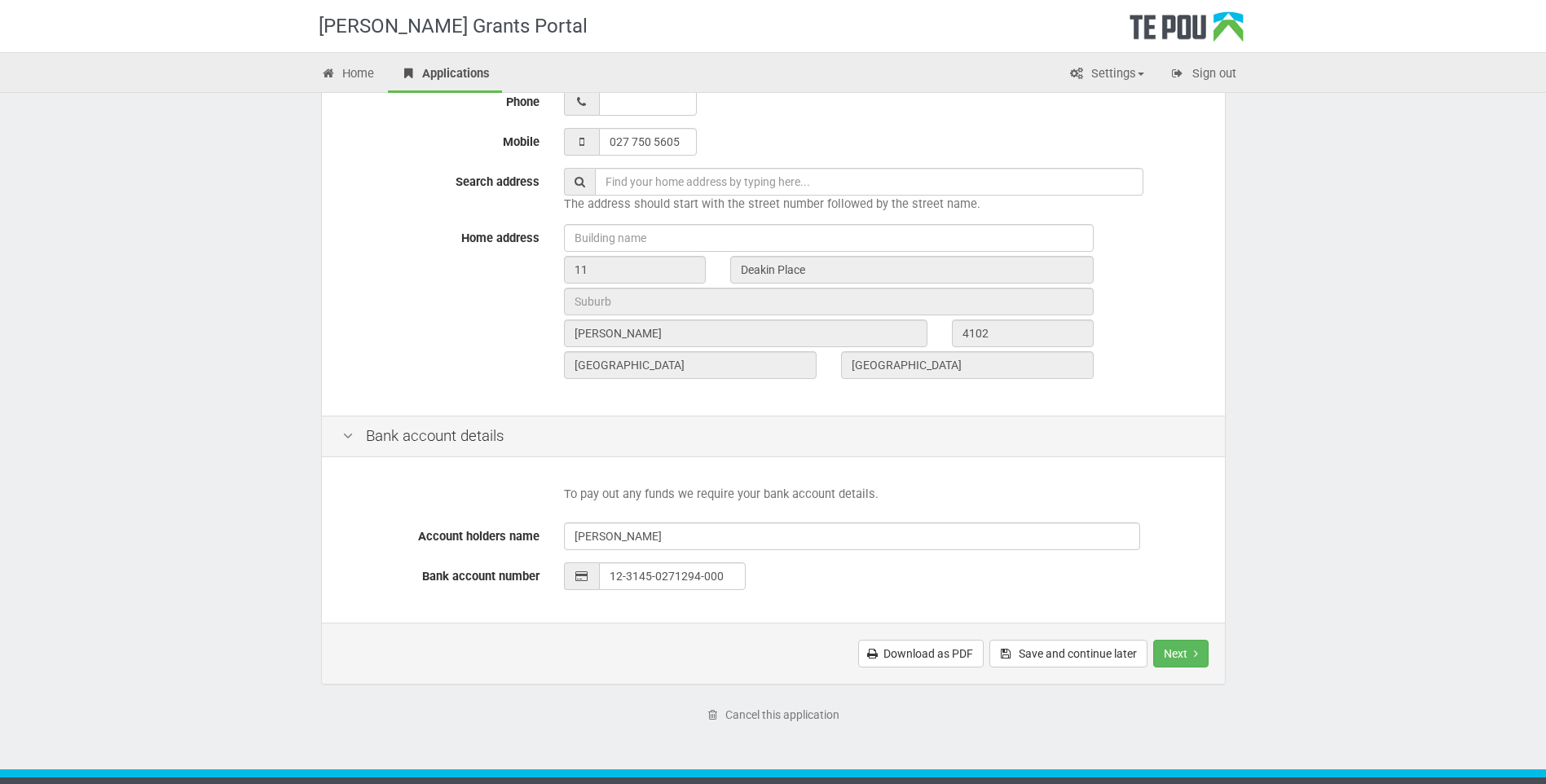 scroll, scrollTop: 489, scrollLeft: 0, axis: vertical 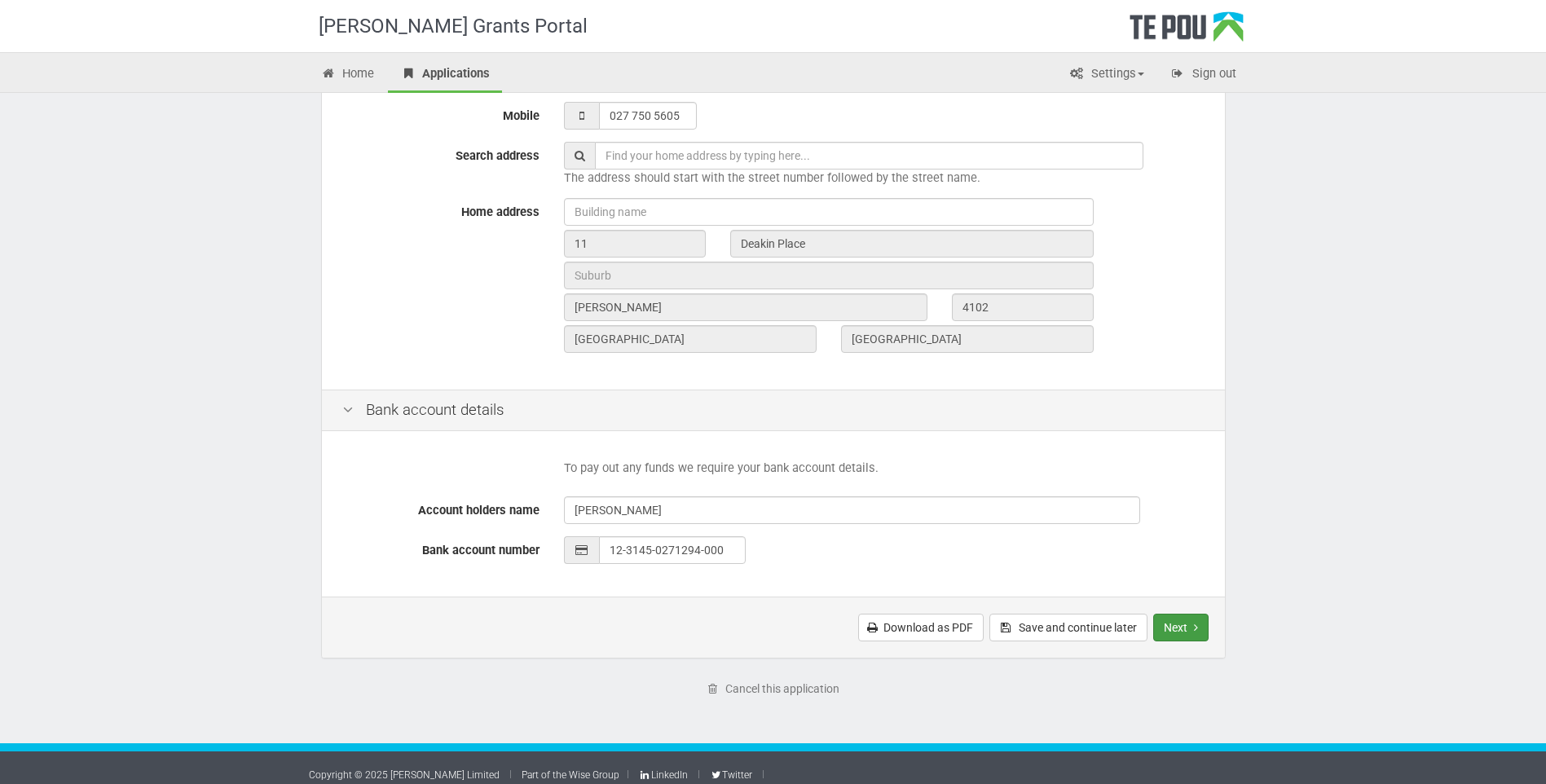 click on "Next" at bounding box center [1181, 628] 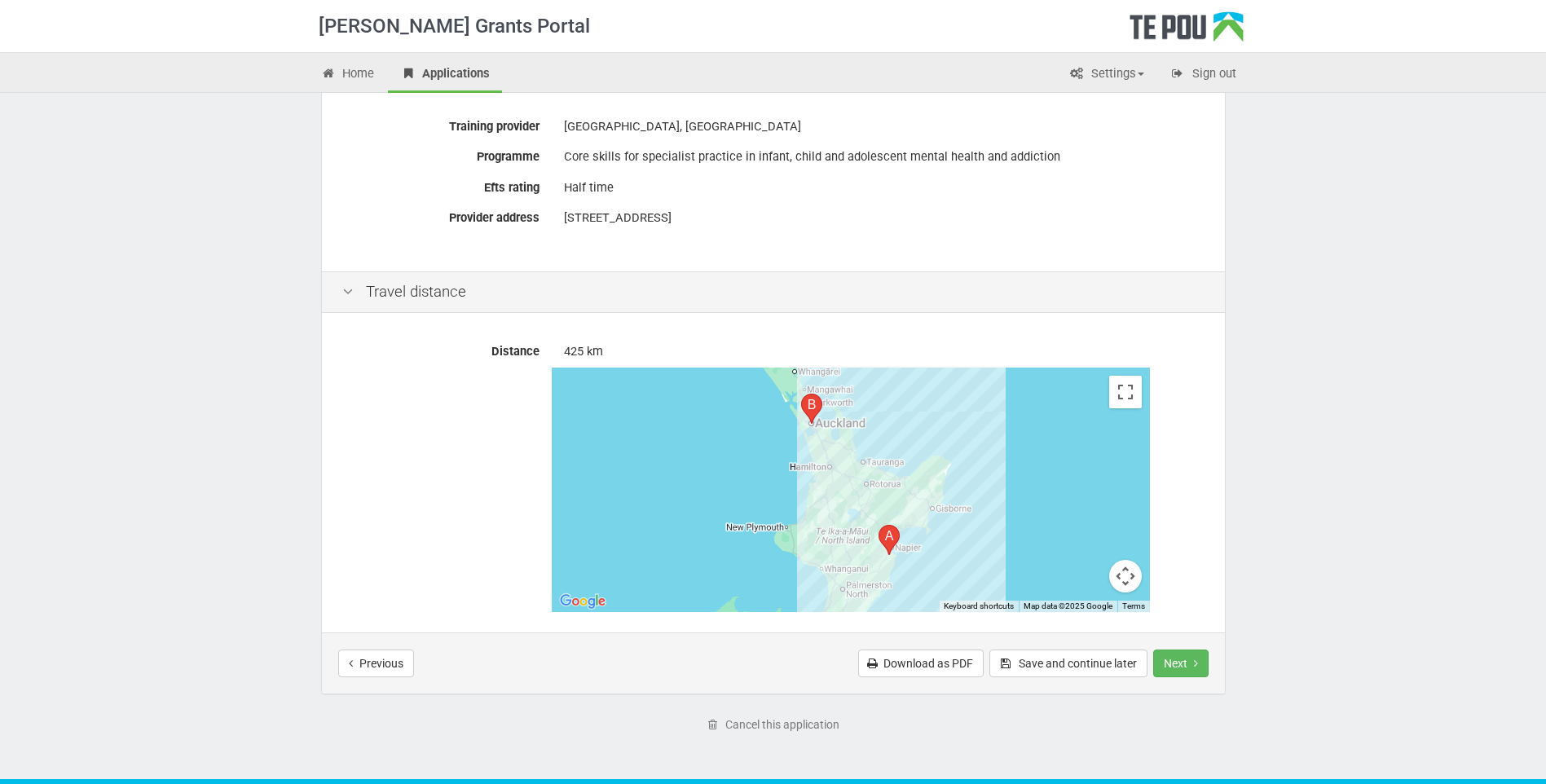 scroll, scrollTop: 627, scrollLeft: 0, axis: vertical 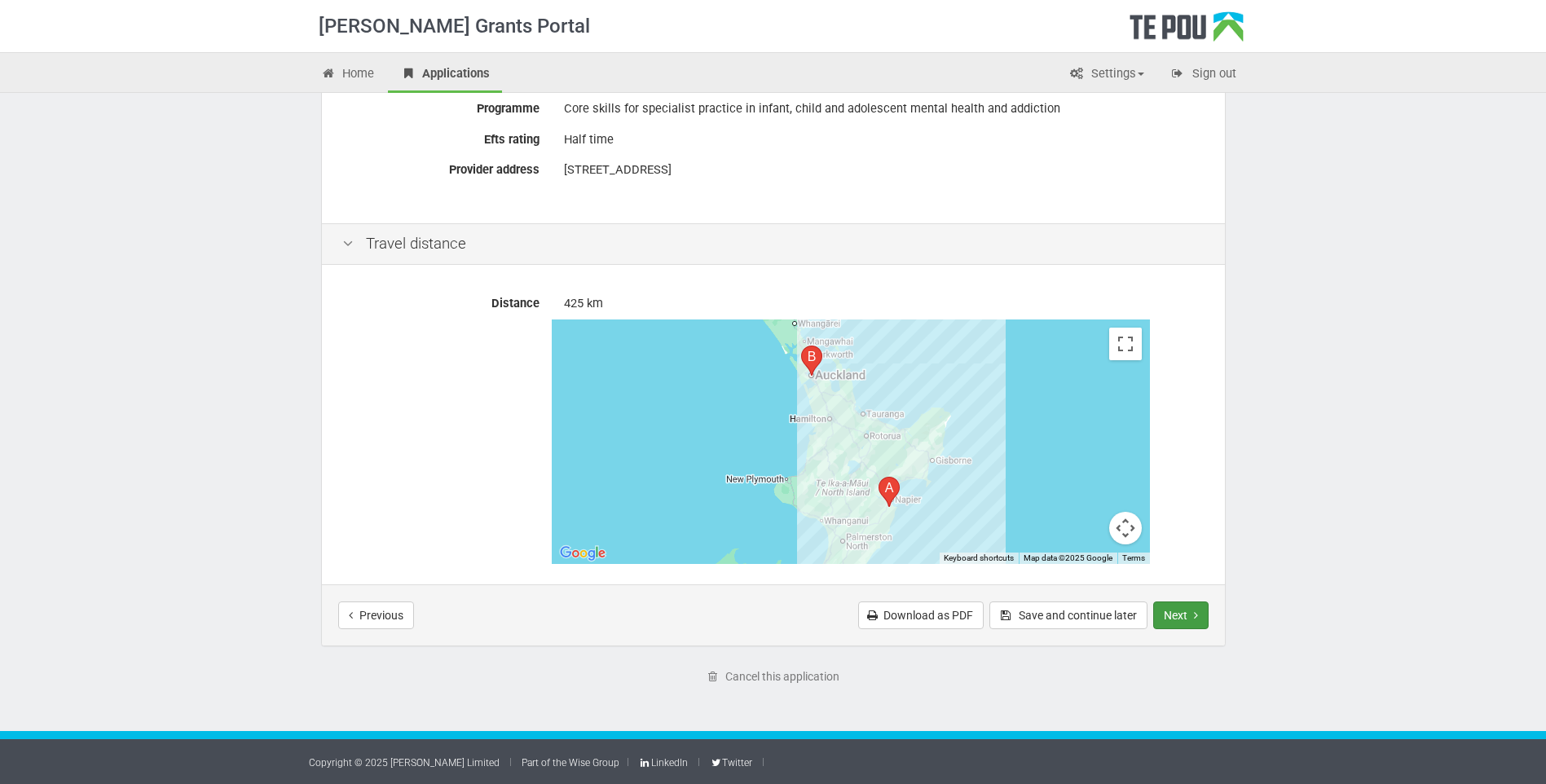 click on "Next" at bounding box center [1181, 615] 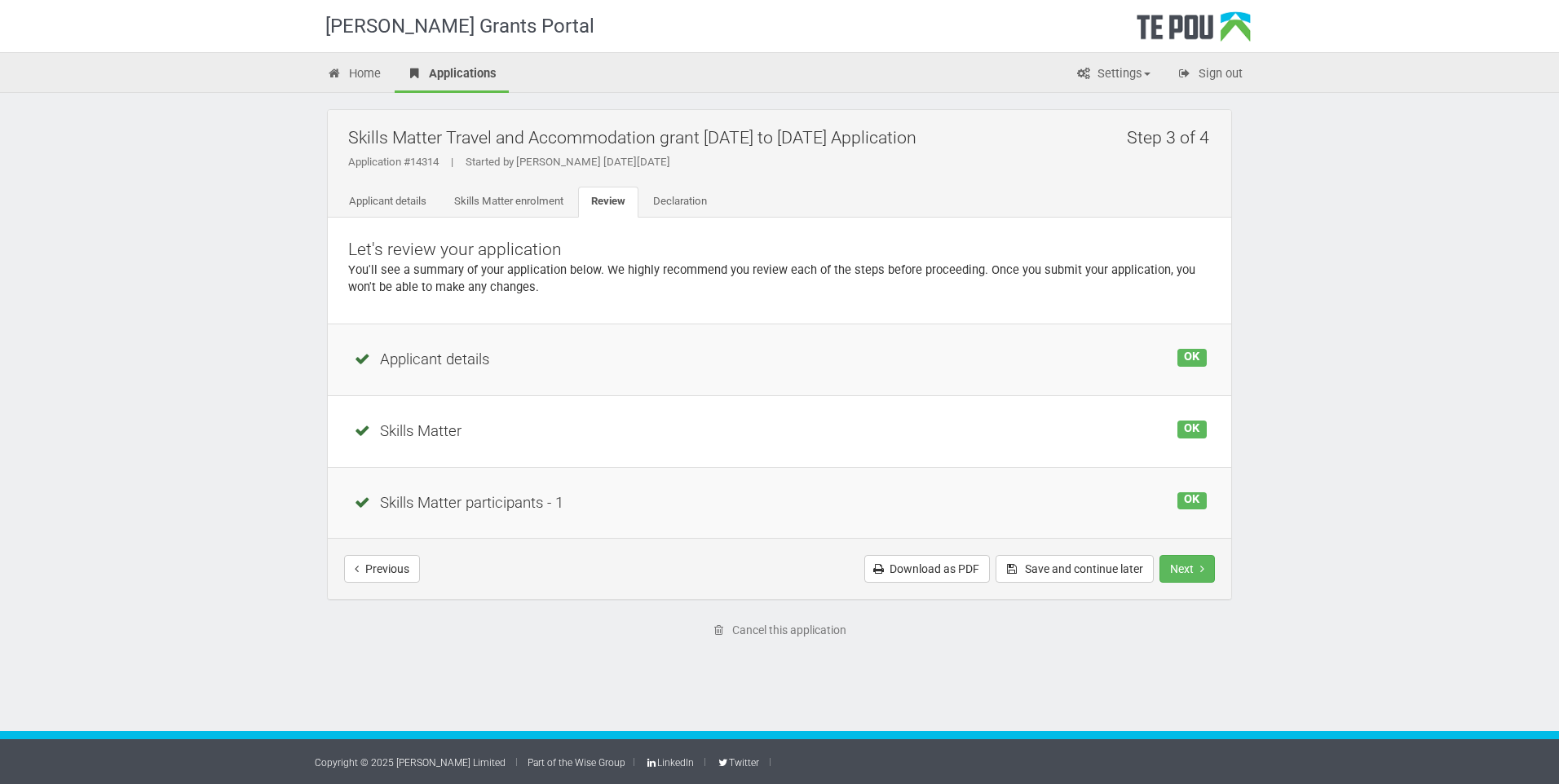 scroll, scrollTop: 0, scrollLeft: 0, axis: both 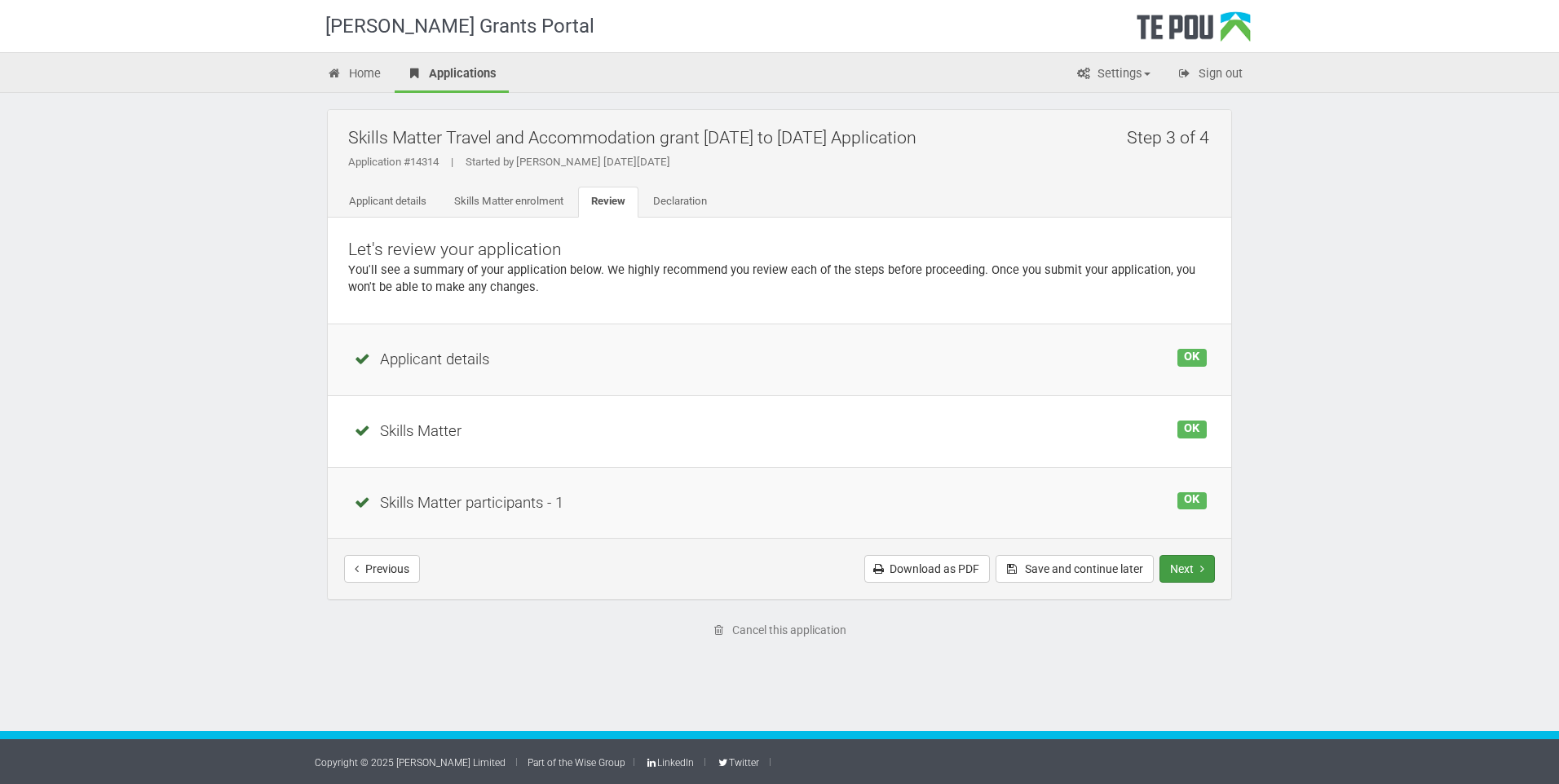 click on "Next" at bounding box center (1187, 569) 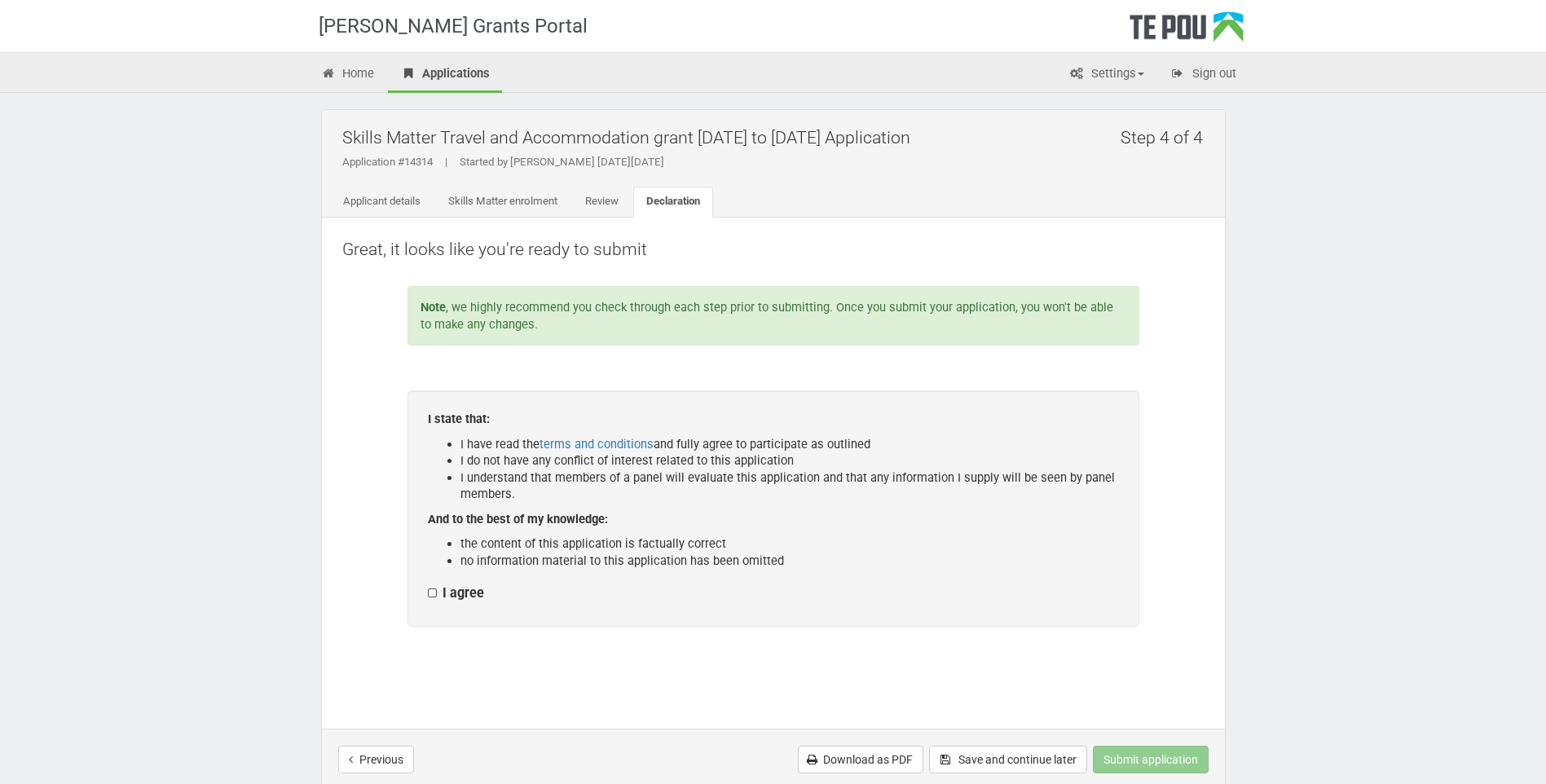 scroll, scrollTop: 0, scrollLeft: 0, axis: both 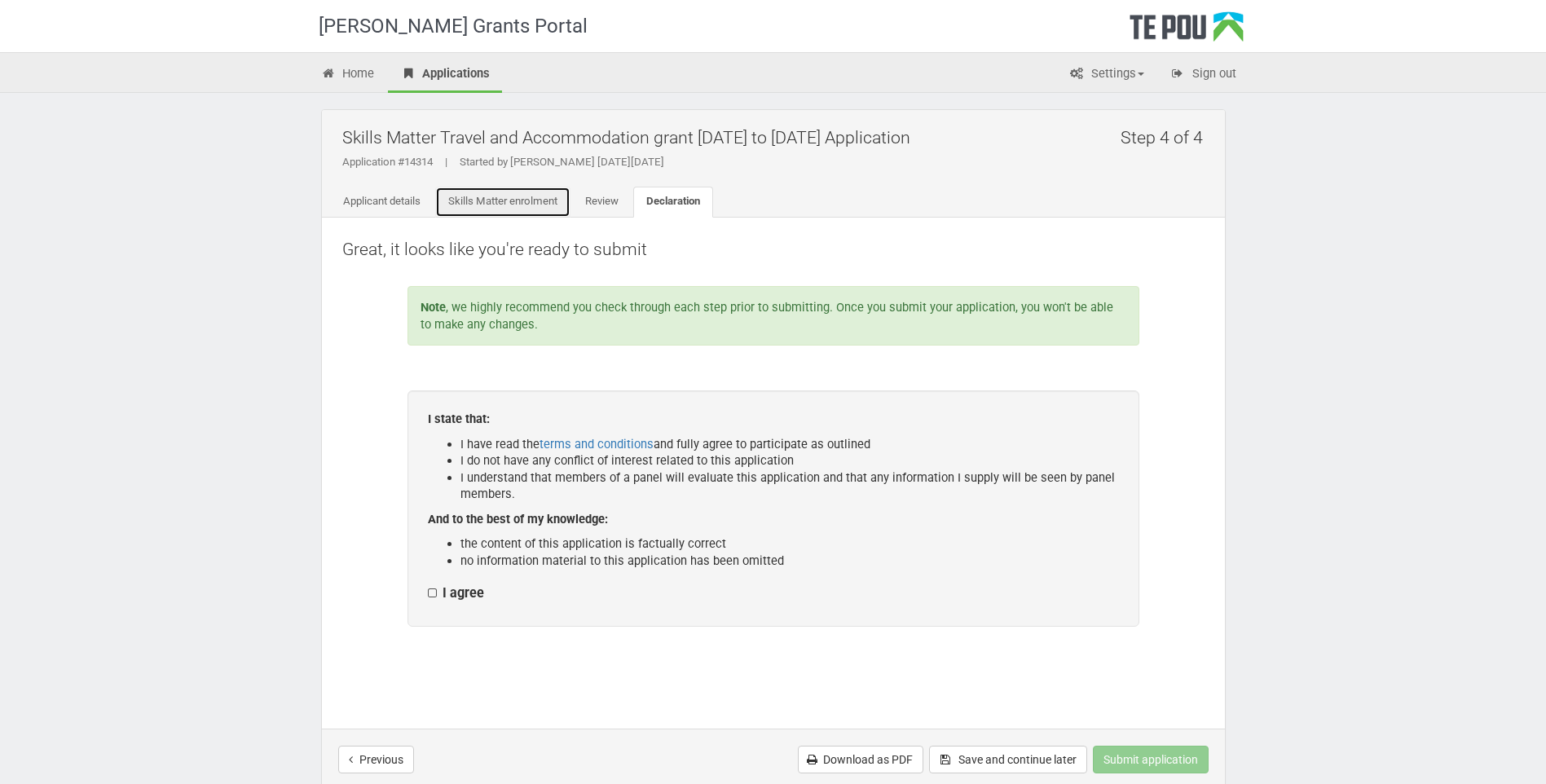 click on "Skills Matter enrolment" at bounding box center (503, 202) 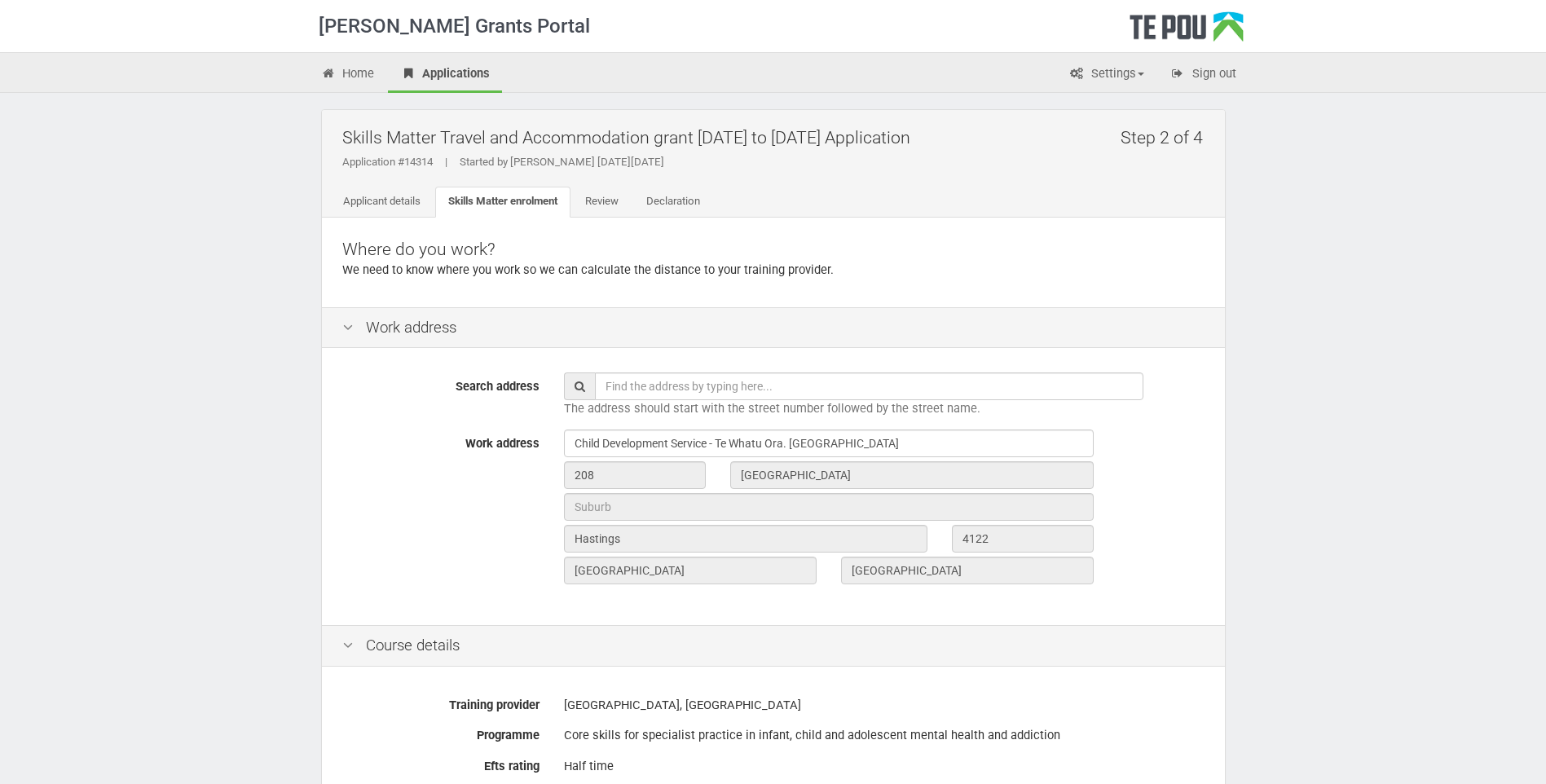 scroll, scrollTop: 0, scrollLeft: 0, axis: both 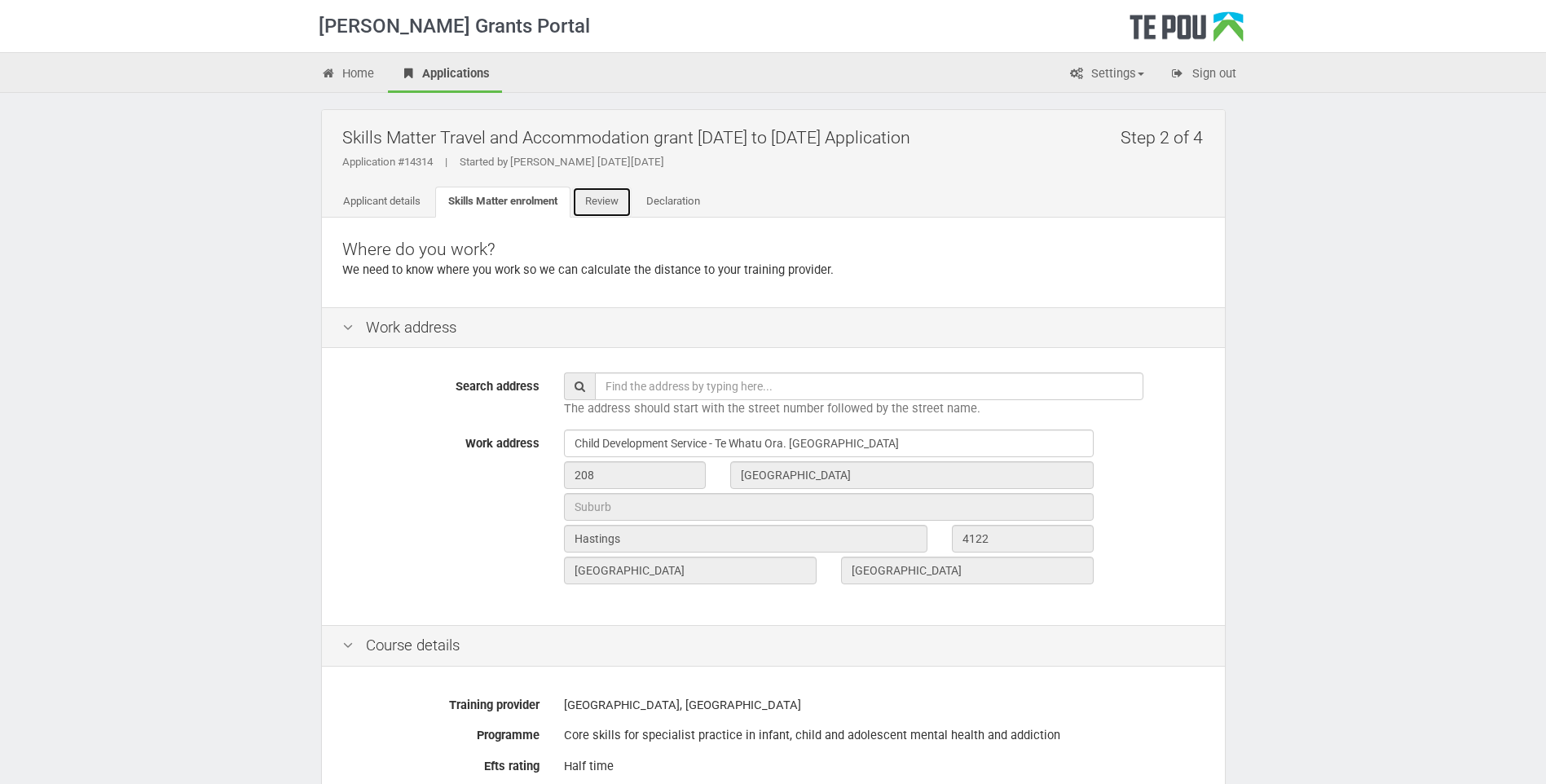 click on "Review" at bounding box center (601, 202) 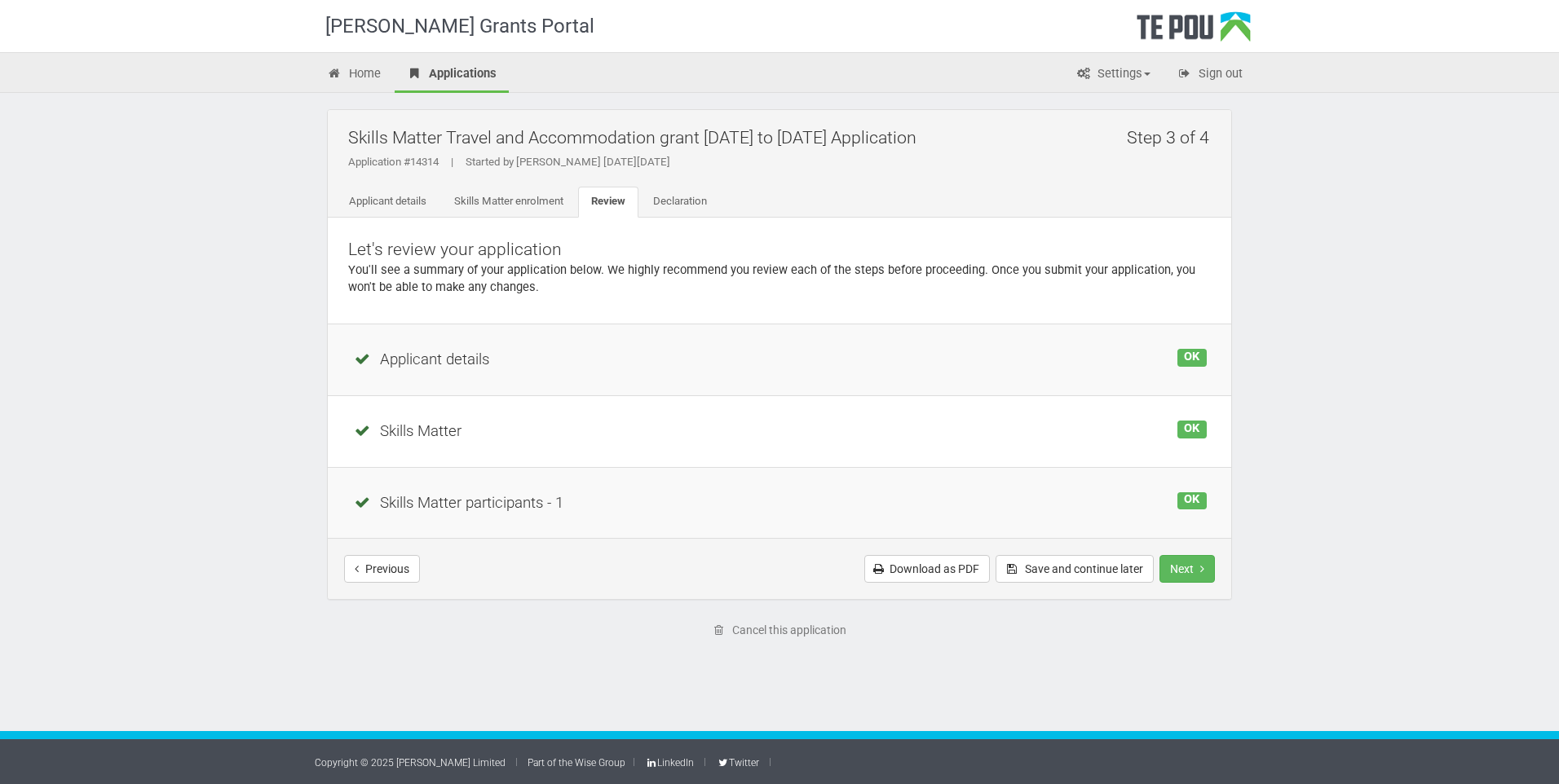 scroll, scrollTop: 0, scrollLeft: 0, axis: both 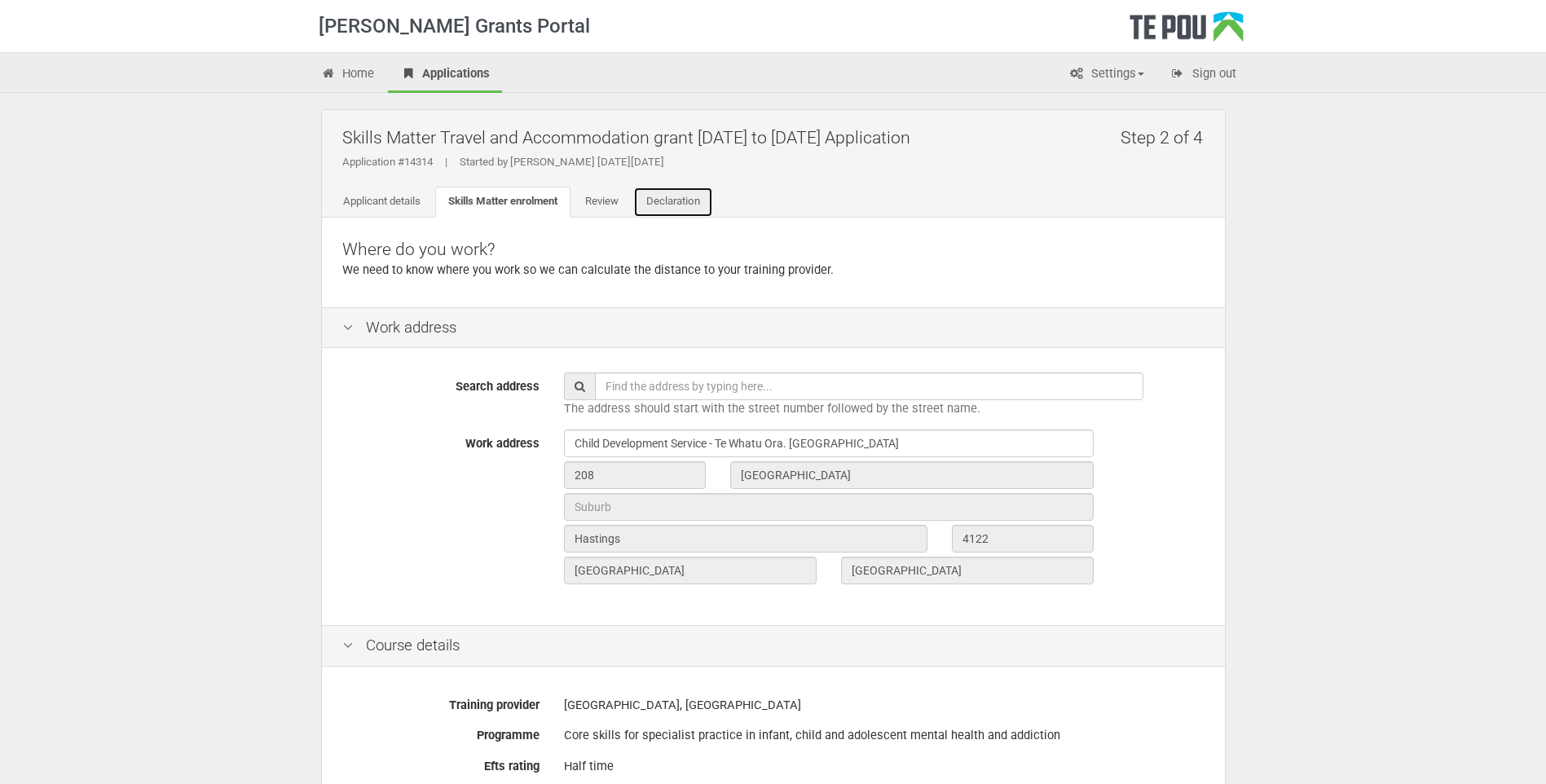 click on "Declaration" at bounding box center (673, 202) 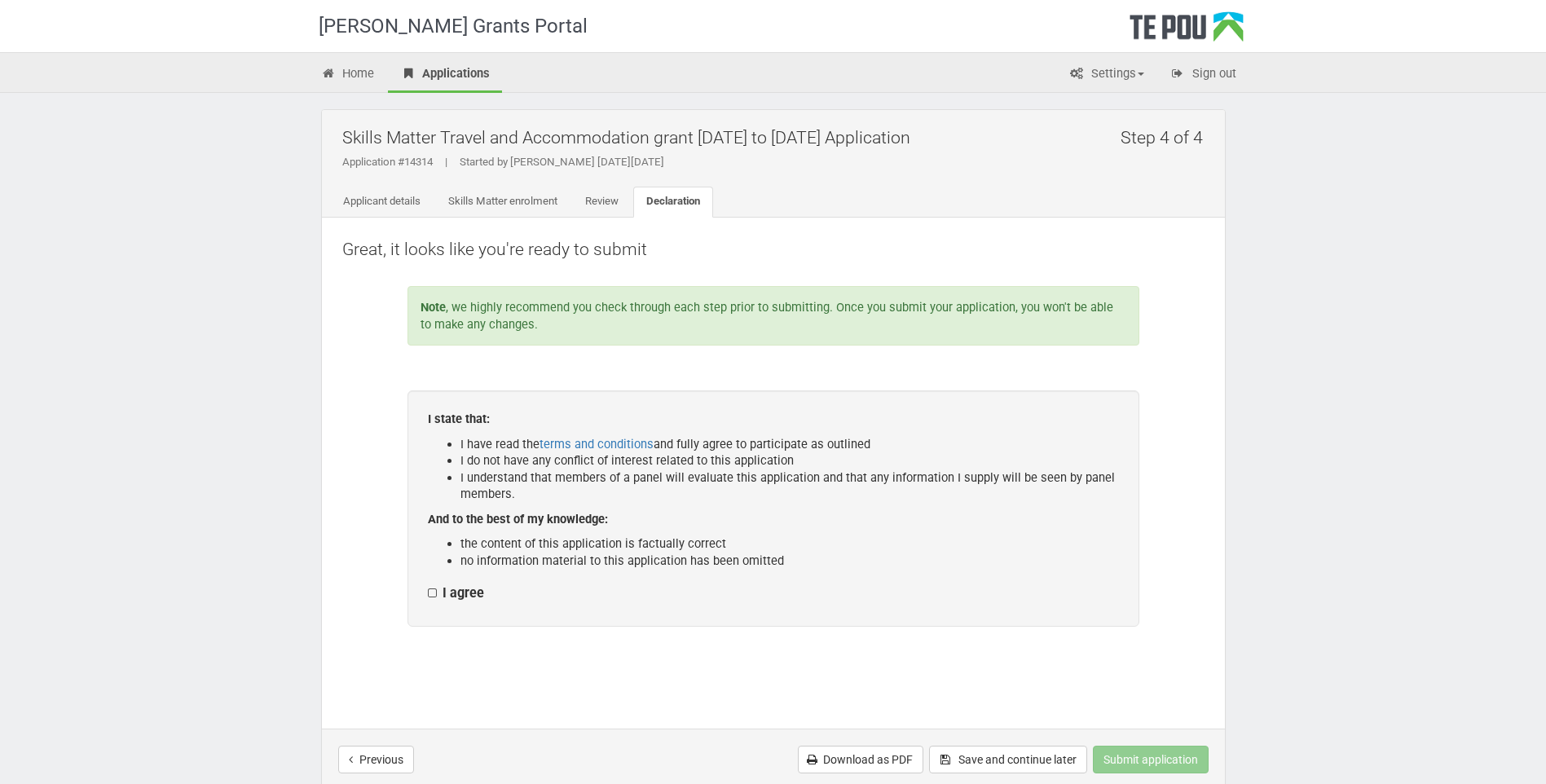 scroll, scrollTop: 0, scrollLeft: 0, axis: both 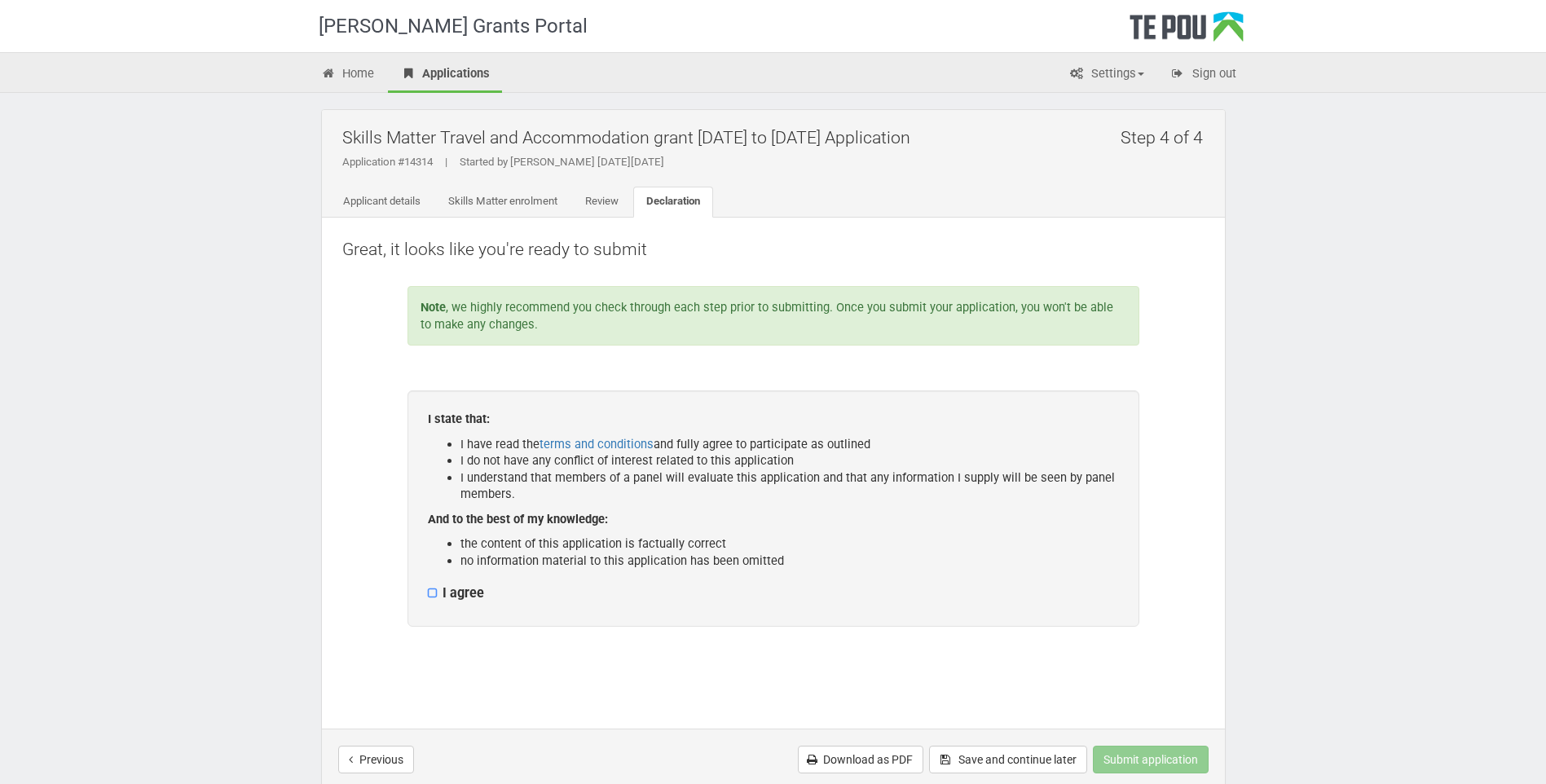 click on "I agree" at bounding box center (427, 584) 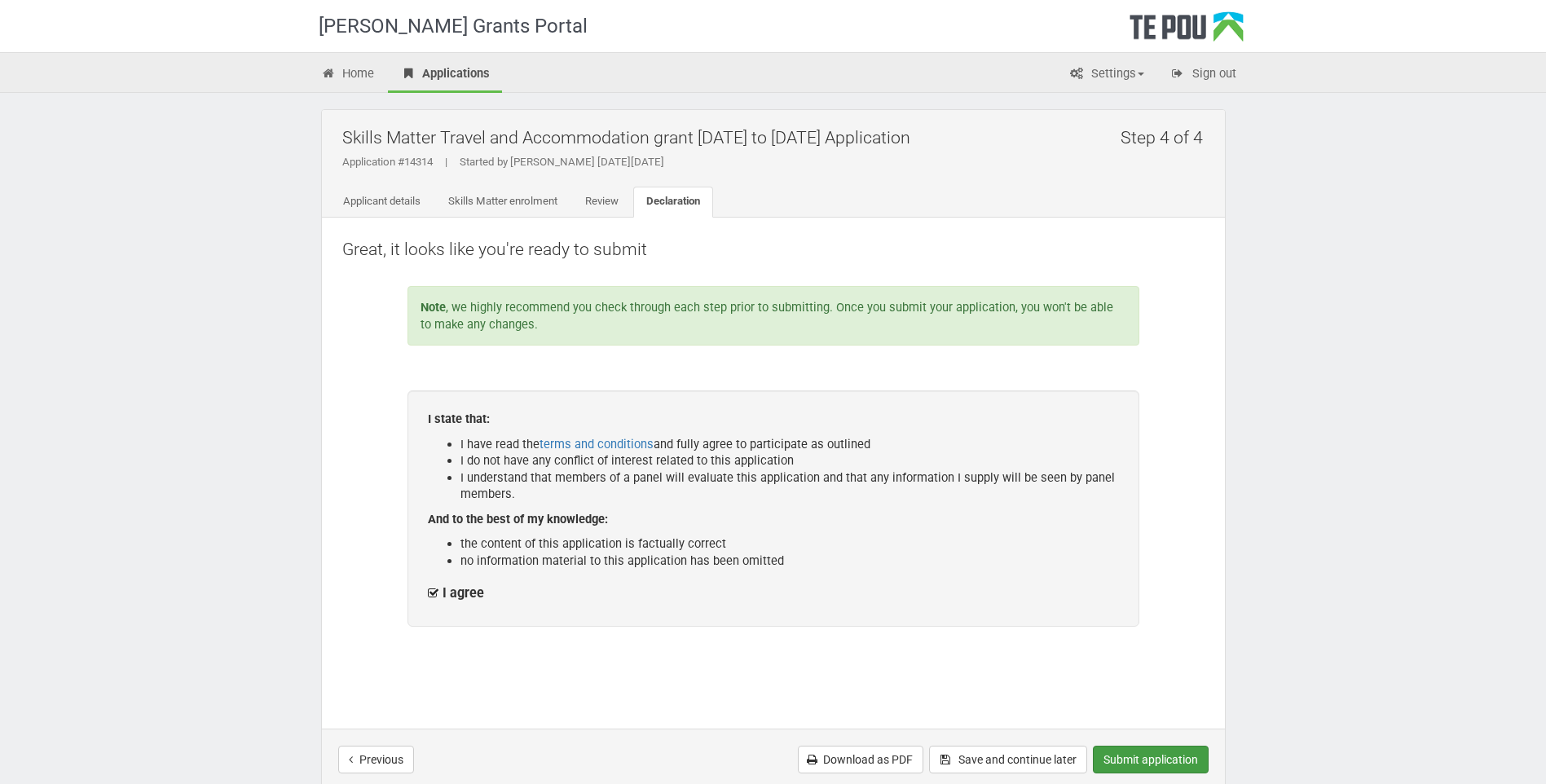 click on "Submit application" at bounding box center (1151, 760) 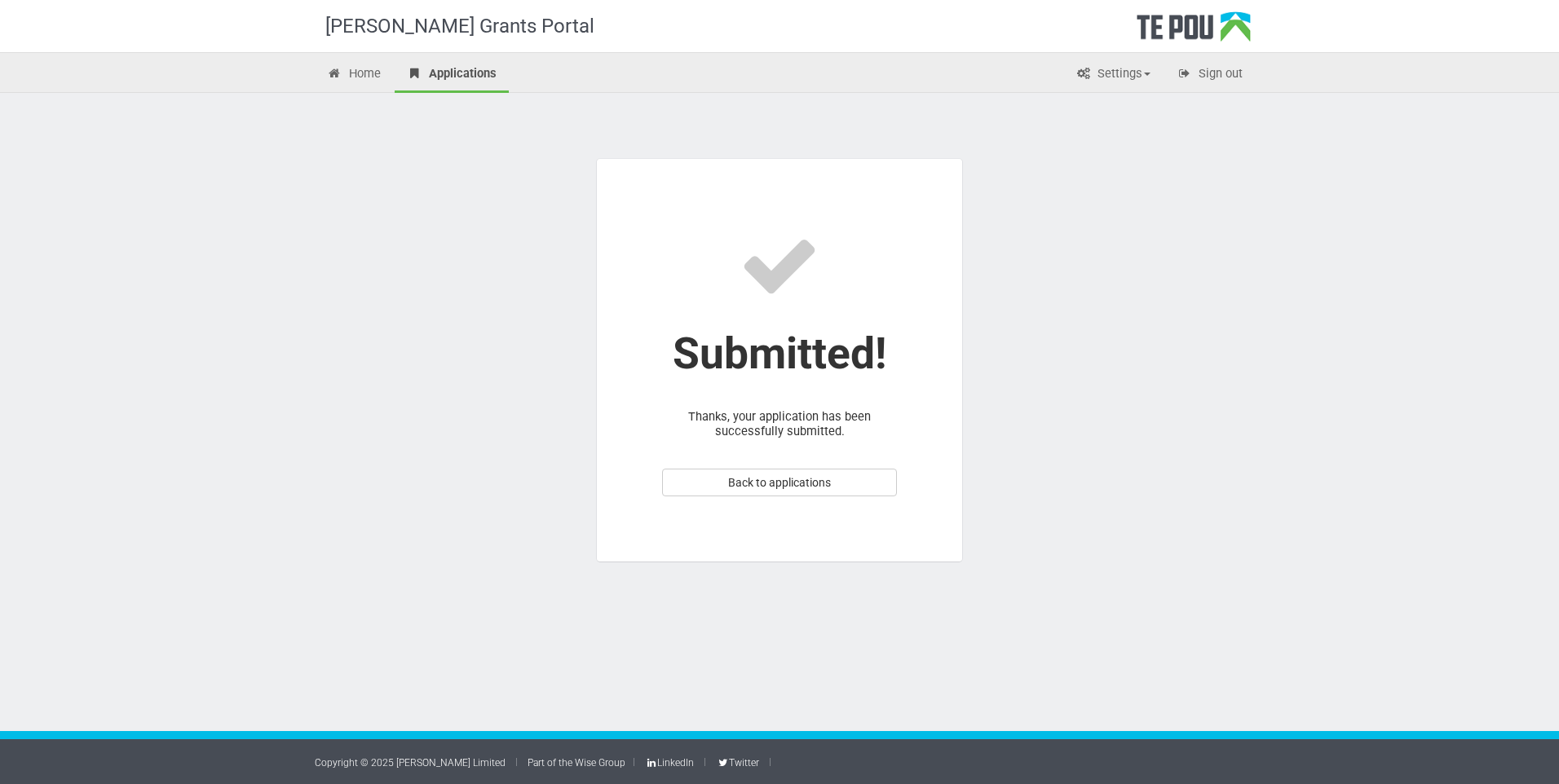 scroll, scrollTop: 0, scrollLeft: 0, axis: both 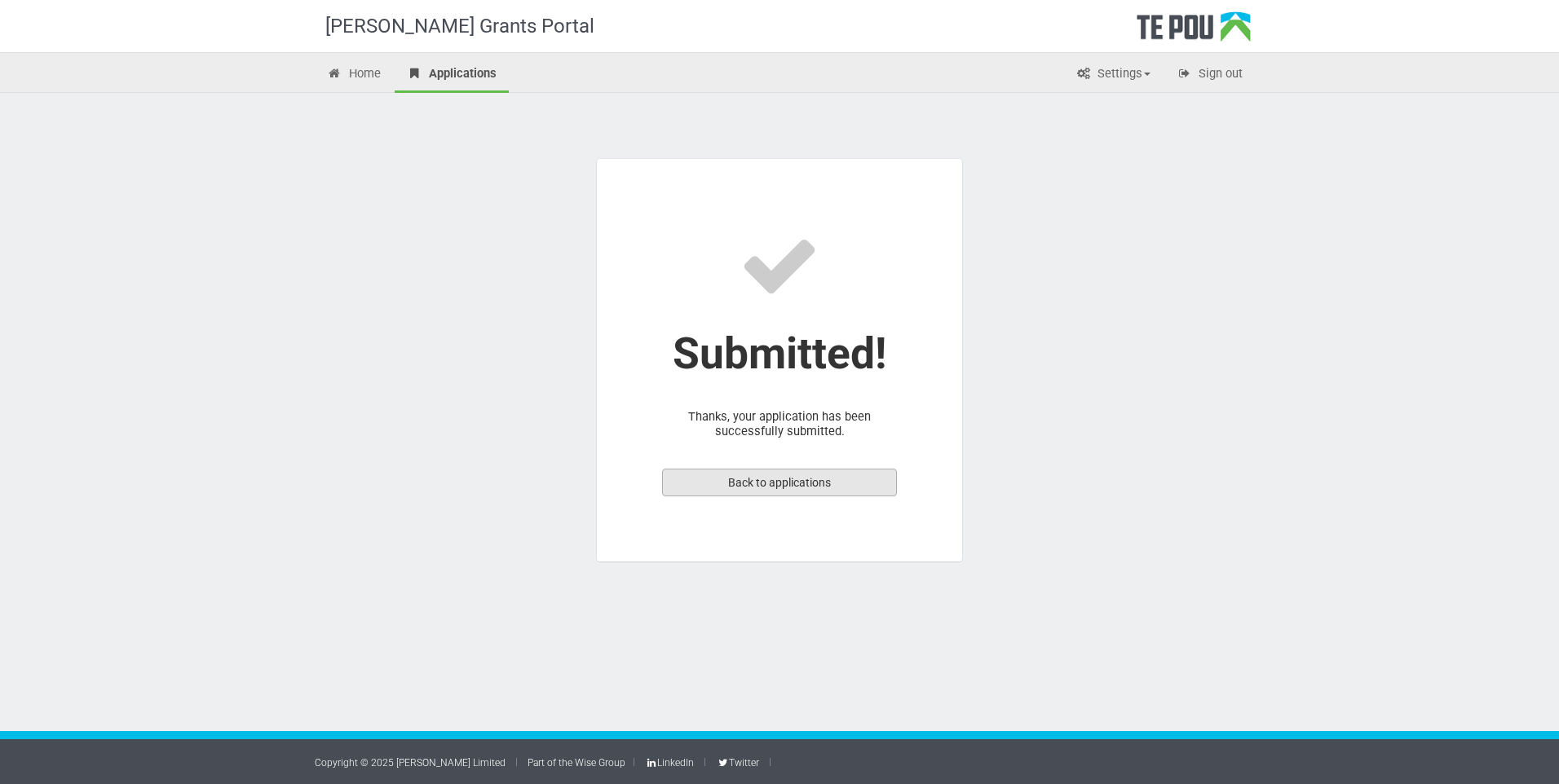 click on "Back to applications" at bounding box center [780, 482] 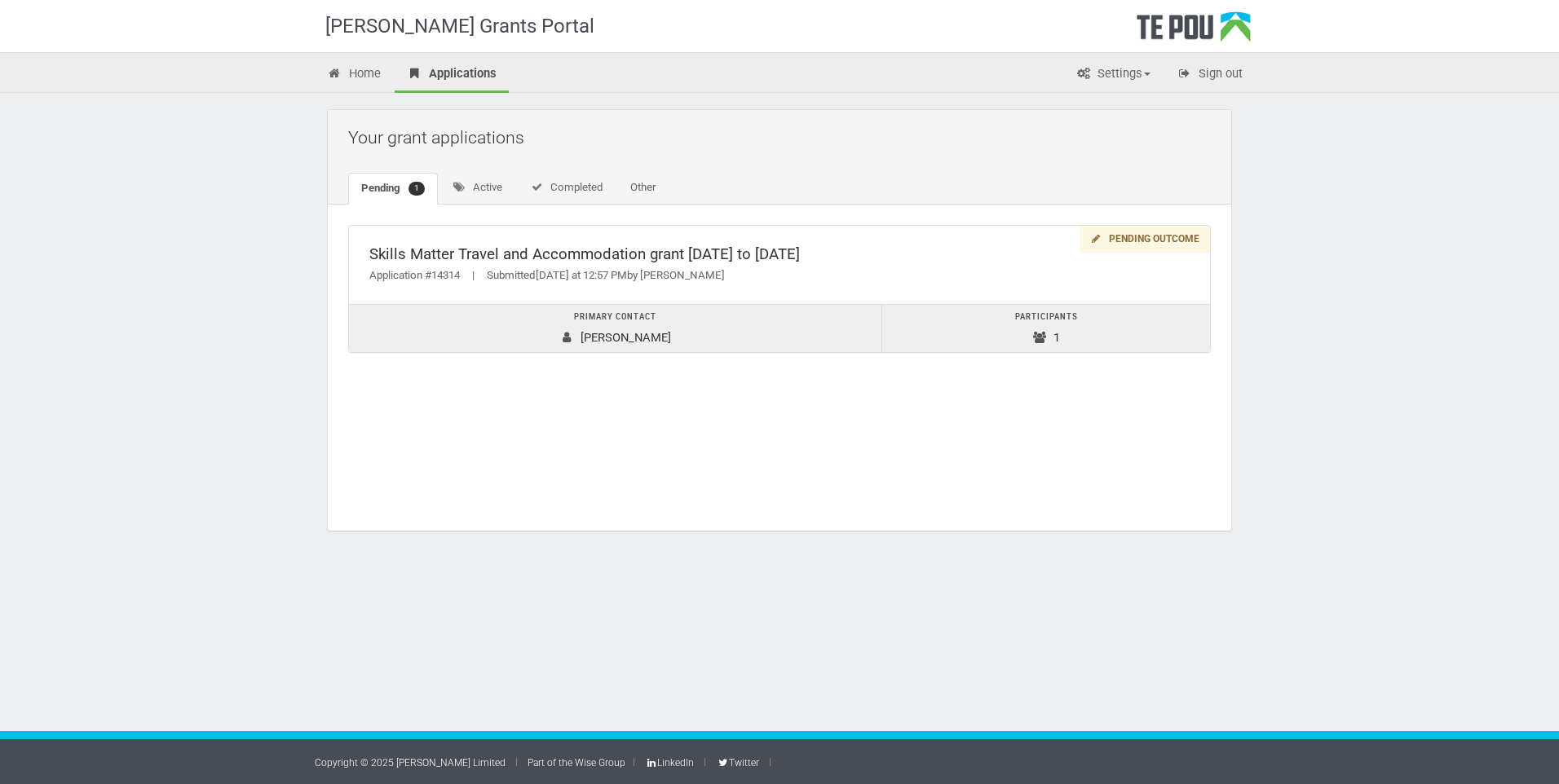 scroll, scrollTop: 0, scrollLeft: 0, axis: both 